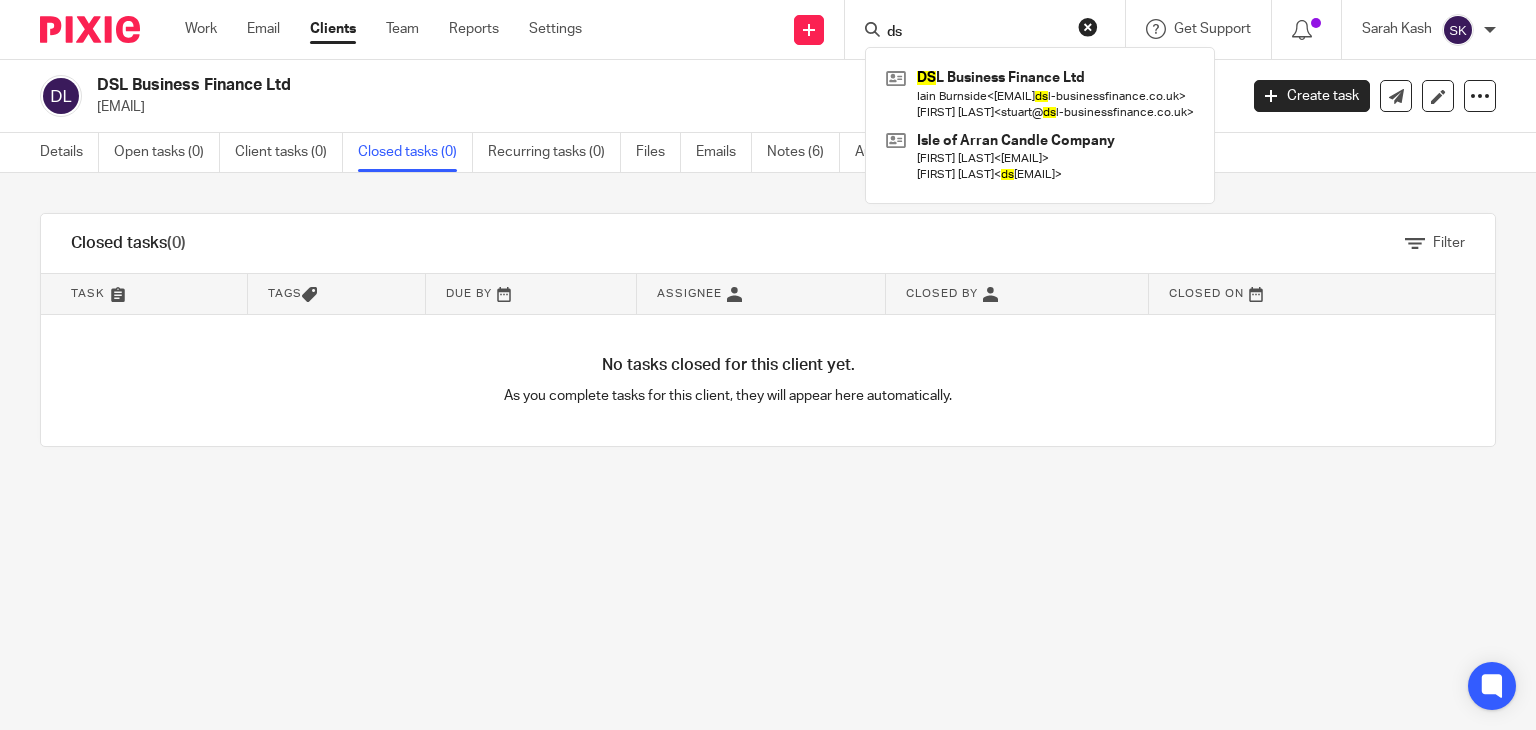 scroll, scrollTop: 0, scrollLeft: 0, axis: both 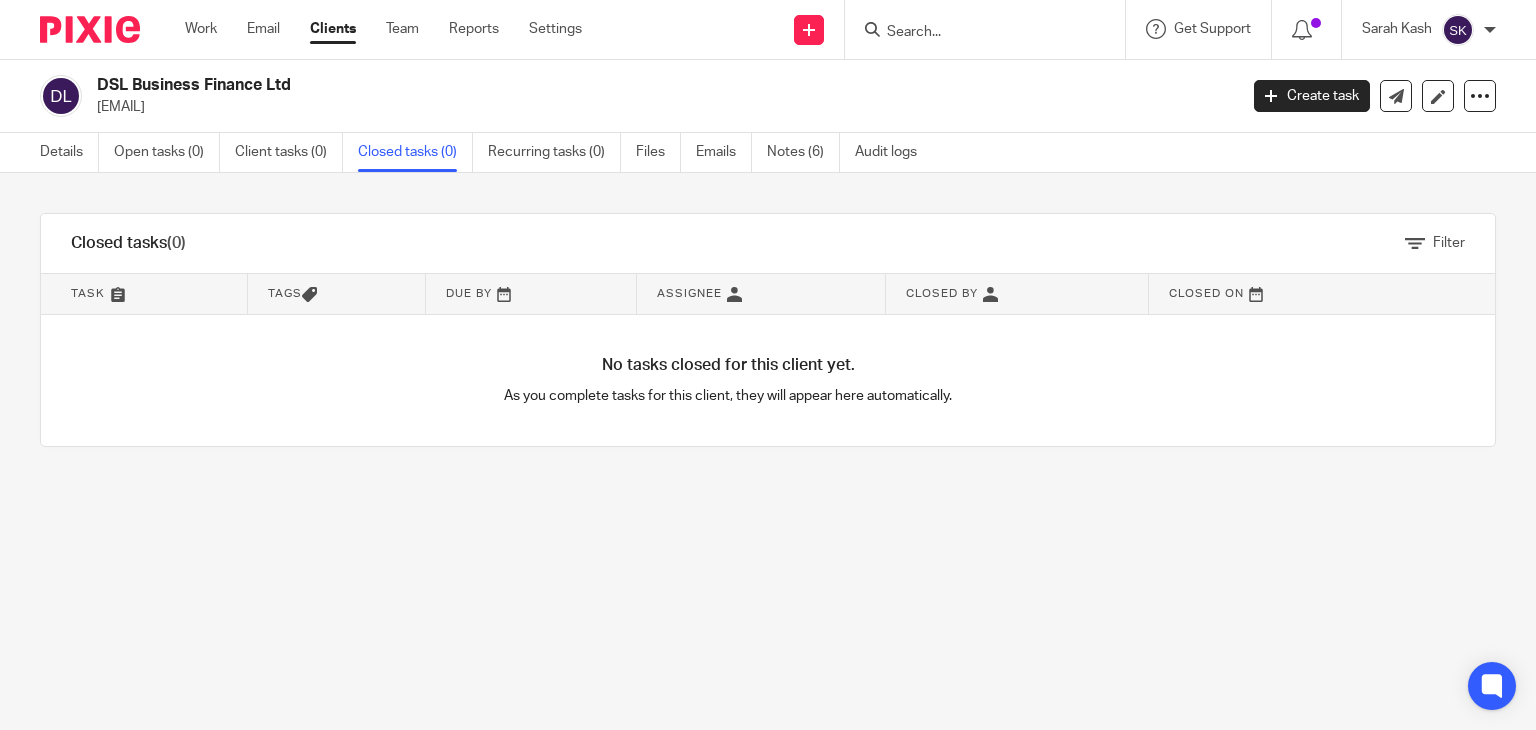 click at bounding box center [975, 33] 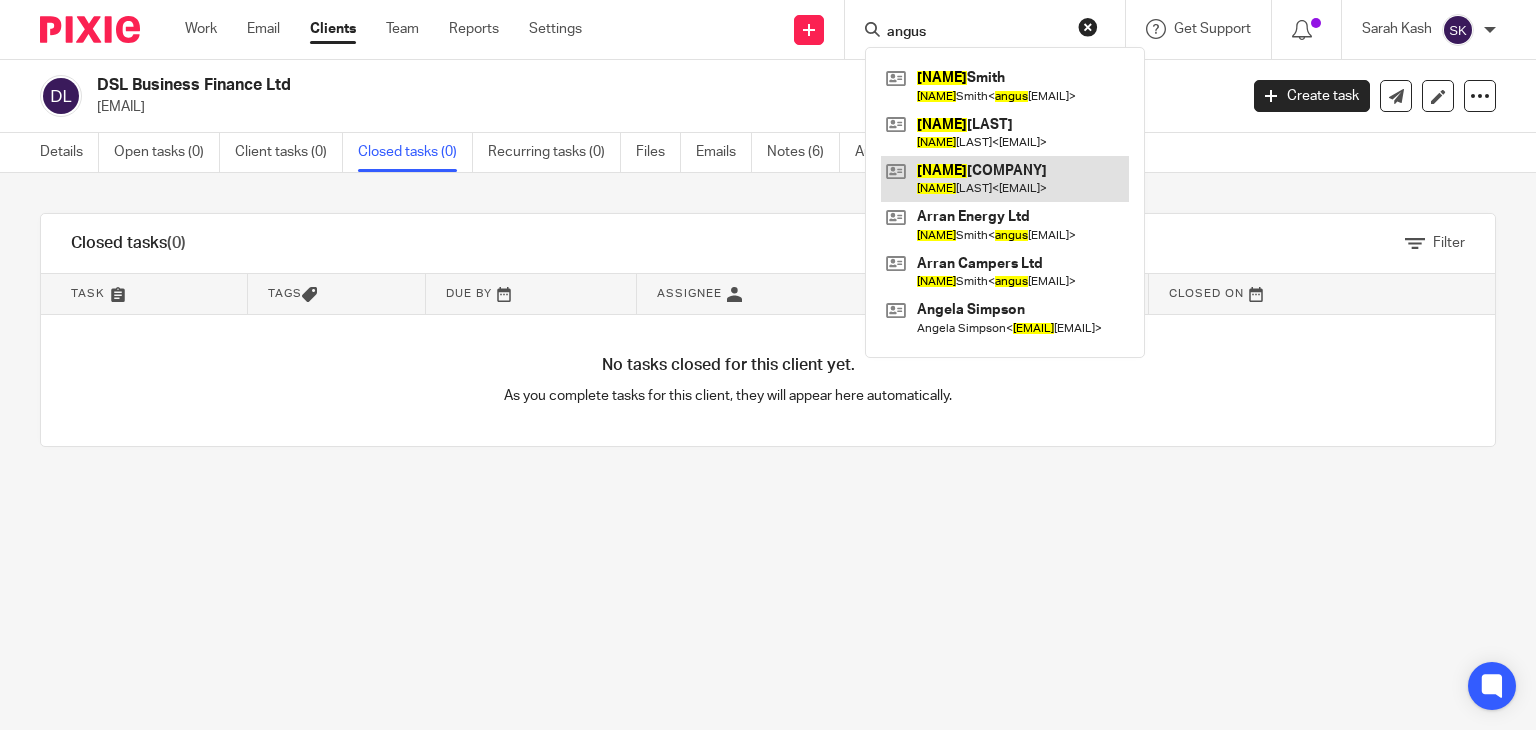 type on "angus" 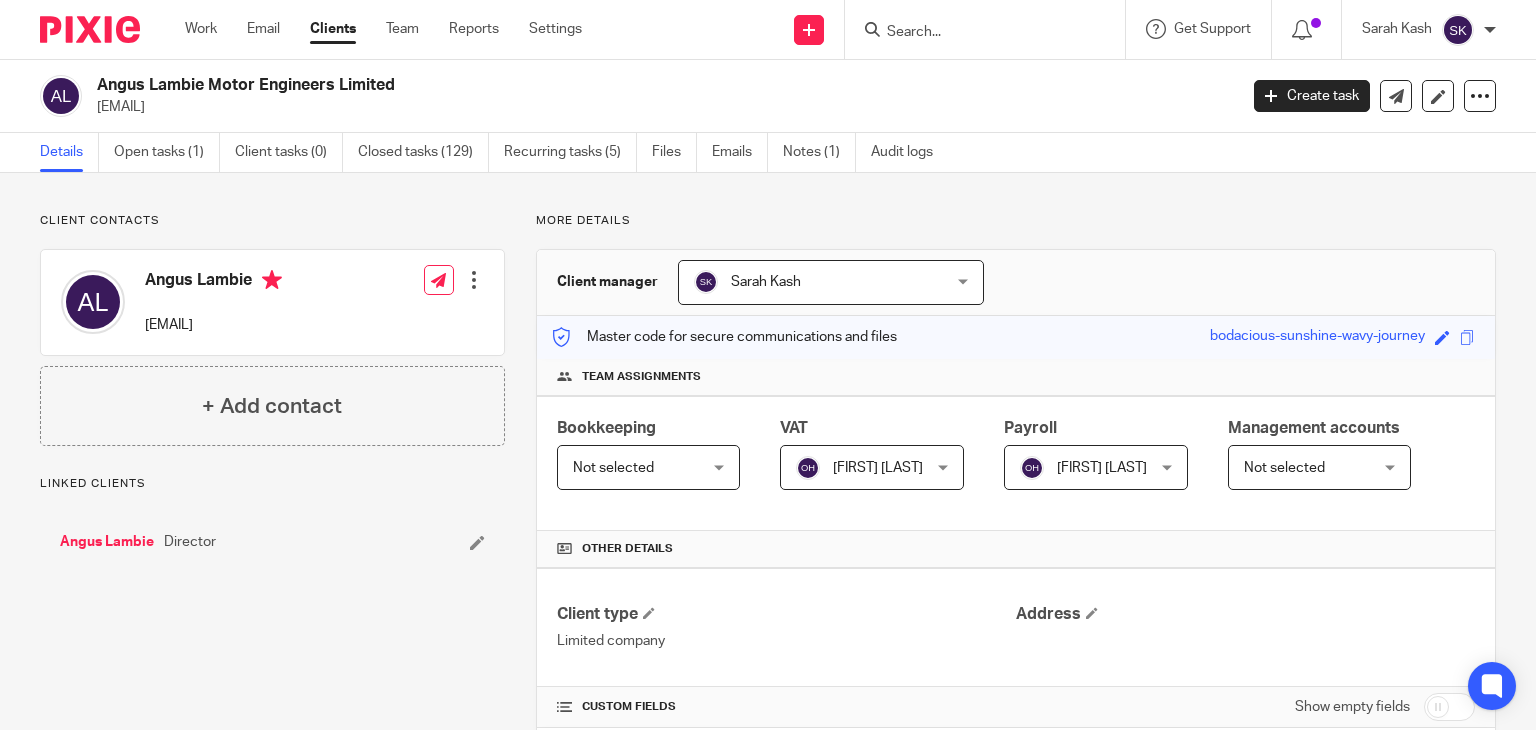 scroll, scrollTop: 0, scrollLeft: 0, axis: both 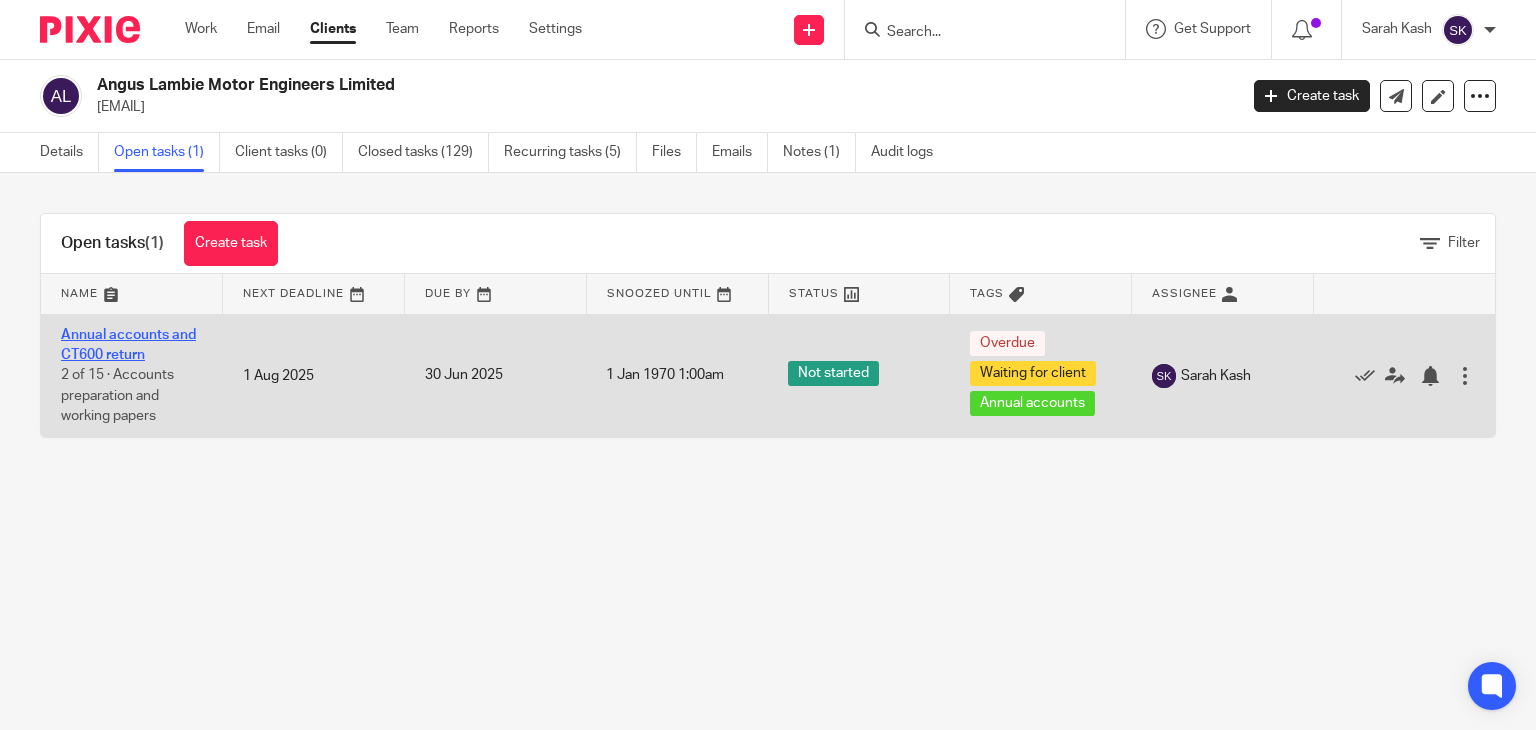 click on "Annual accounts and CT600 return" at bounding box center [128, 345] 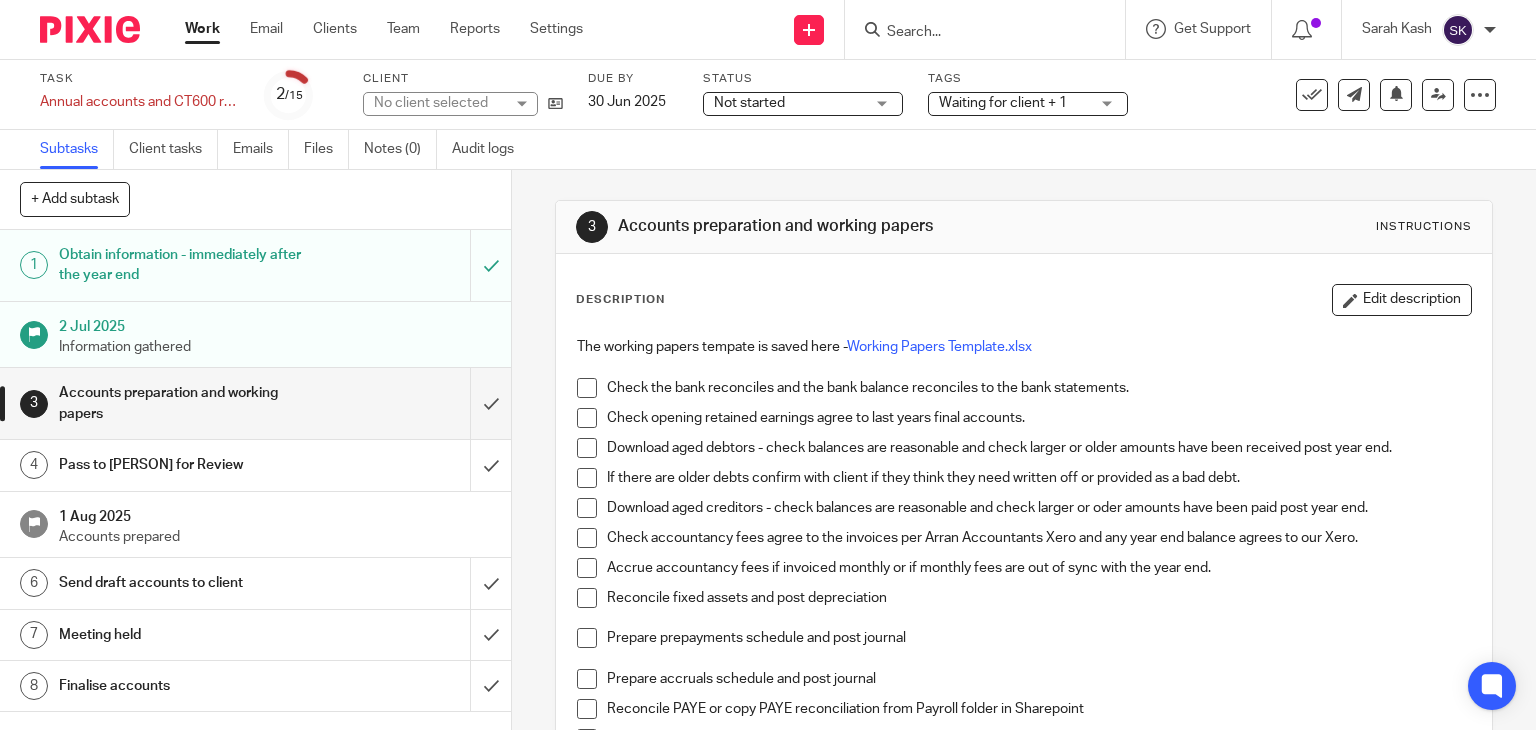 scroll, scrollTop: 0, scrollLeft: 0, axis: both 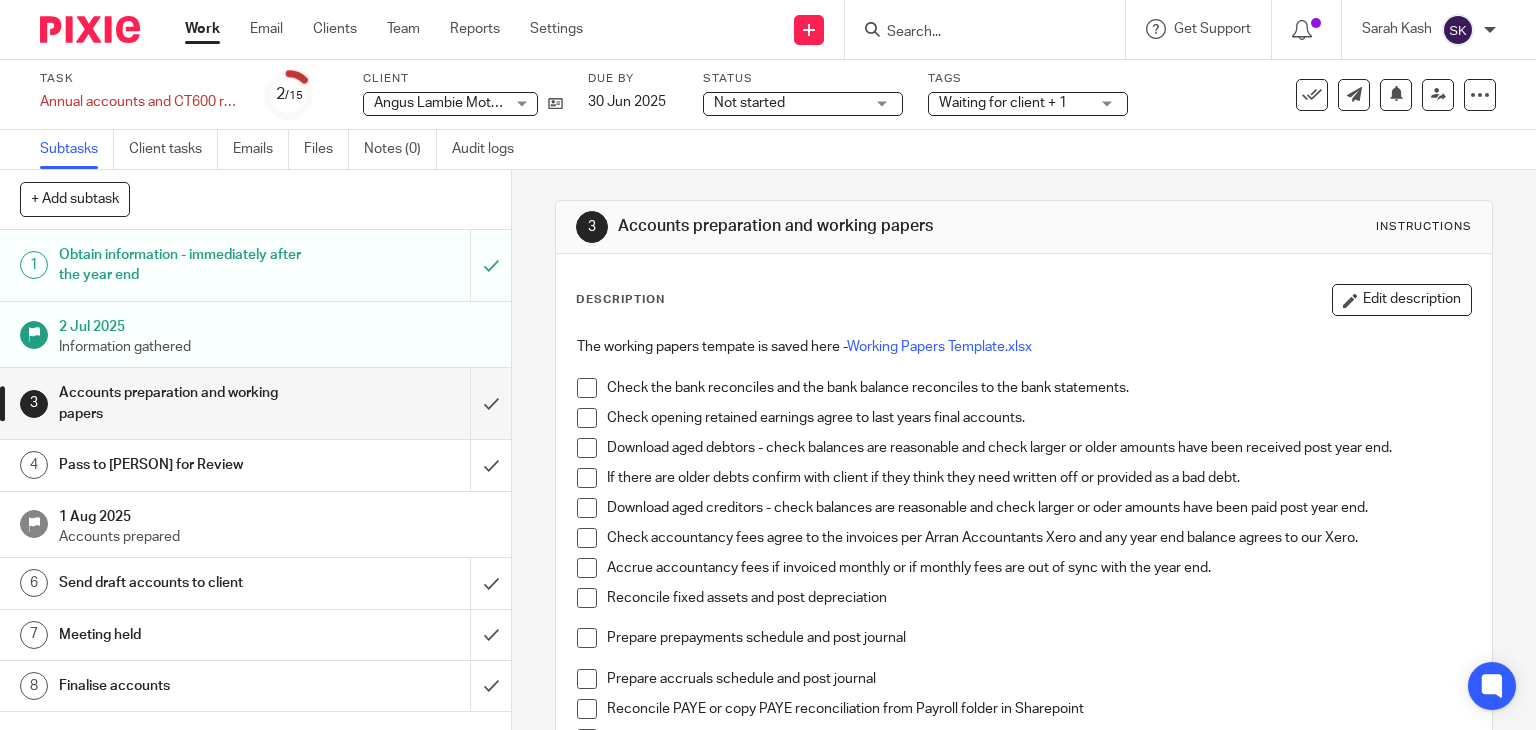 click on "The working papers tempate is saved here -  Working Papers Template.xlsx   Check the bank reconciles and the bank balance reconciles to the bank statements.   Check opening retained earnings agree to last years final accounts.   Download aged debtors - check balances are reasonable and check larger or older amounts have been received post year end.   If there are older debts confirm with client if they think they need written off or provided as a bad debt.   Download aged creditors - check balances are reasonable and check larger or oder amounts have been paid post year end.   Check accountancy fees agree to the invoices per Arran Accountants Xero and any year end balance agrees to our Xero.   Accrue accountancy fees if invoiced monthly or if monthly fees are out of sync with the year end.   Reconcile fixed assets and post depreciation   Prepare prepayments schedule and post journal   Prepare accruals schedule and post journal   Reconcile PAYE or copy PAYE reconciliation from Payroll folder in Sharepoint" at bounding box center [1024, 760] 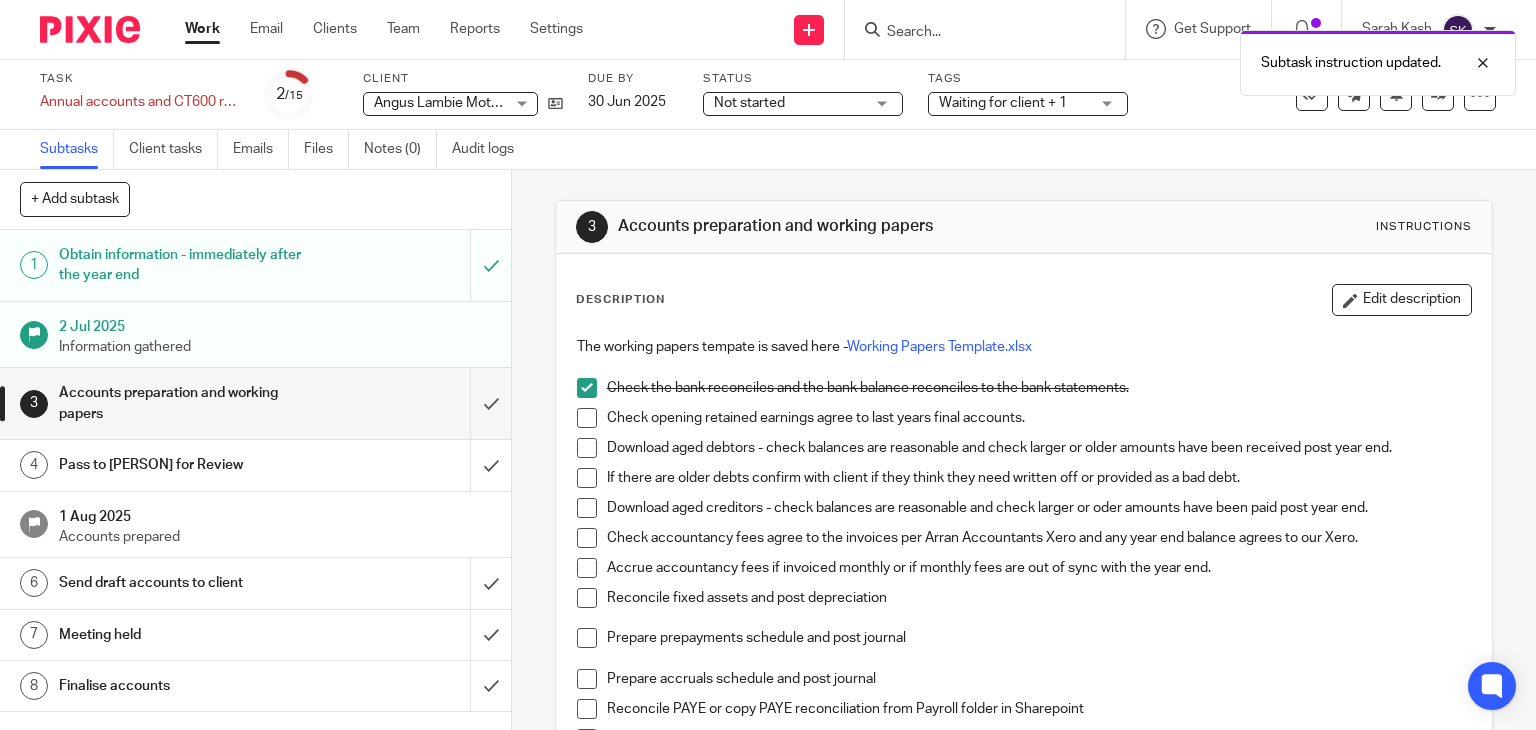 click at bounding box center [587, 418] 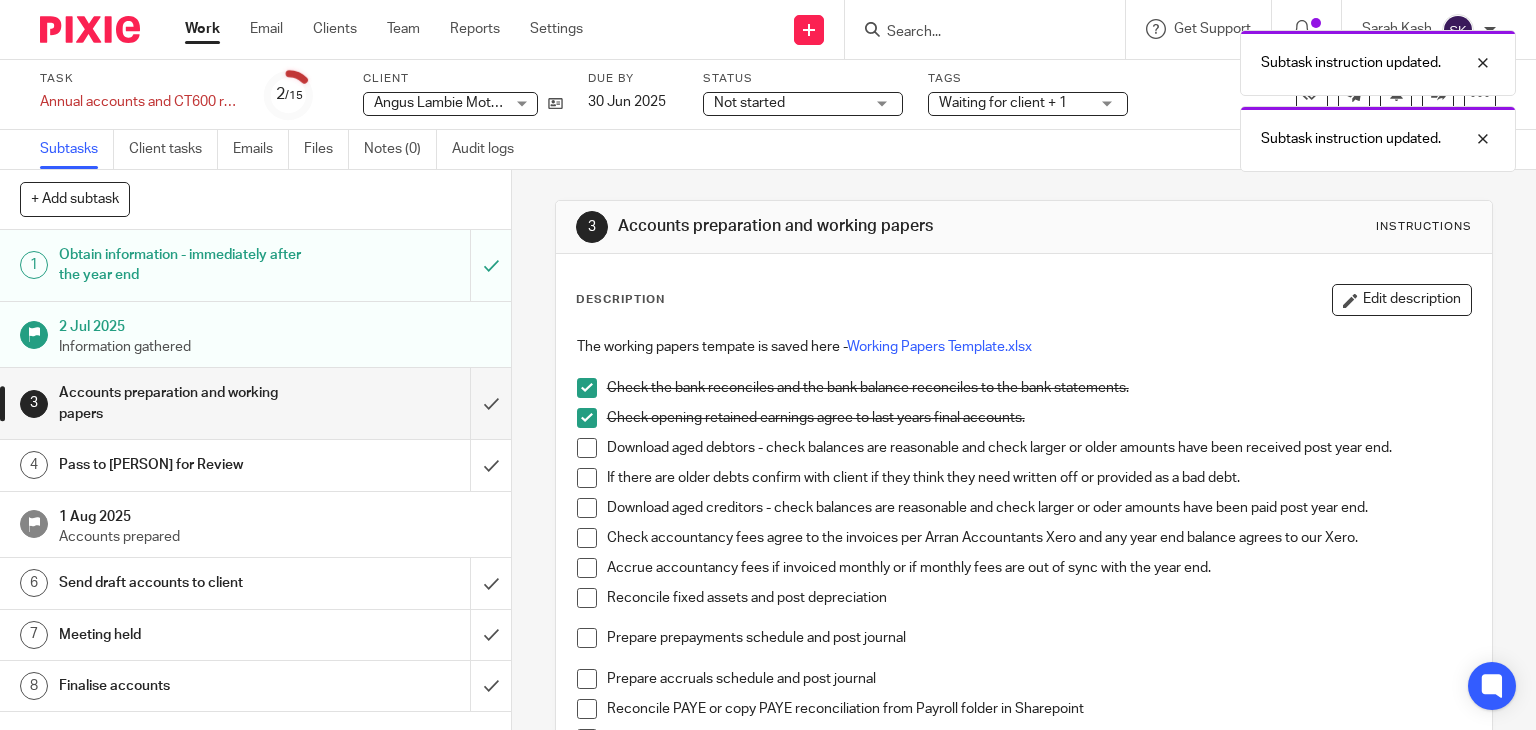 click at bounding box center (587, 448) 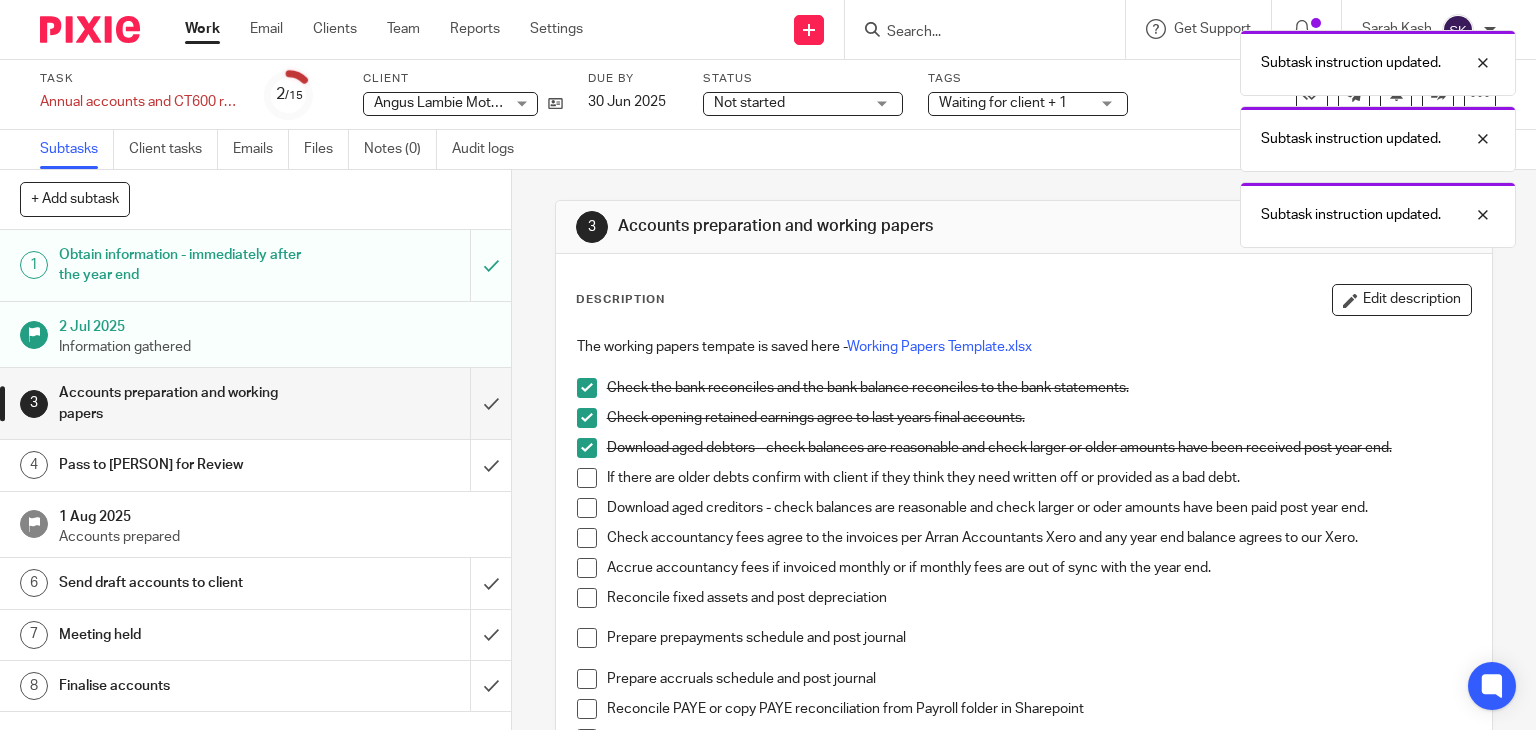 click at bounding box center (587, 478) 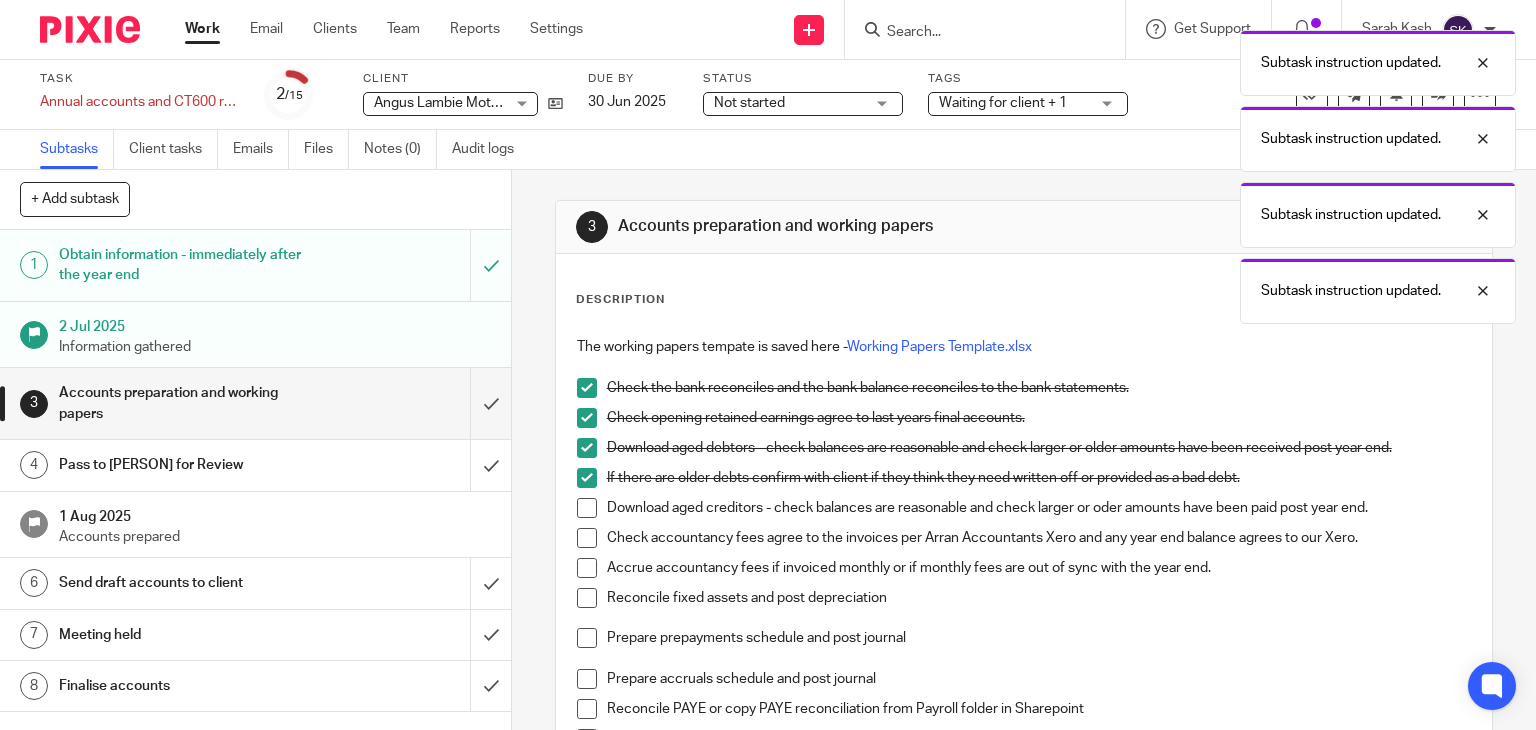 click at bounding box center (587, 508) 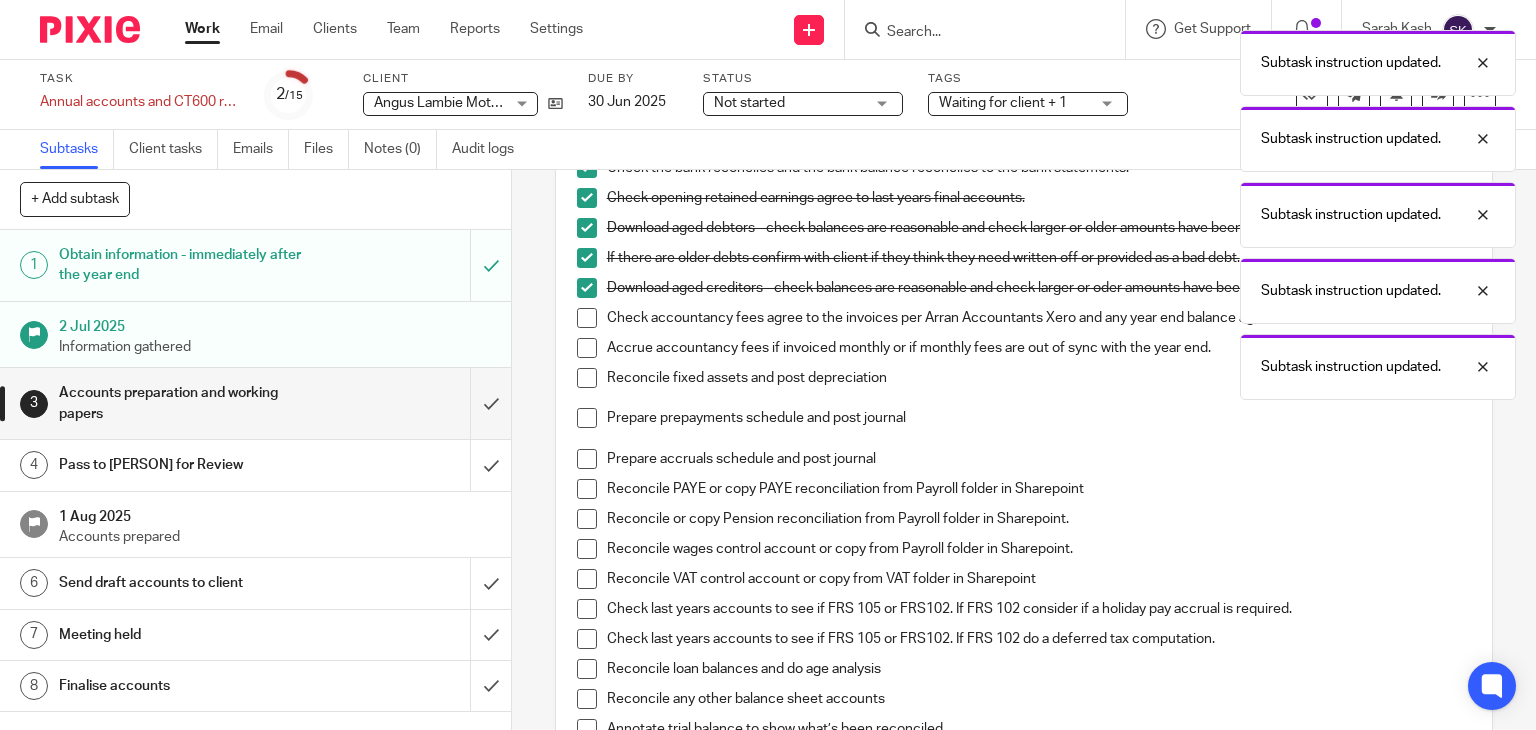 scroll, scrollTop: 220, scrollLeft: 0, axis: vertical 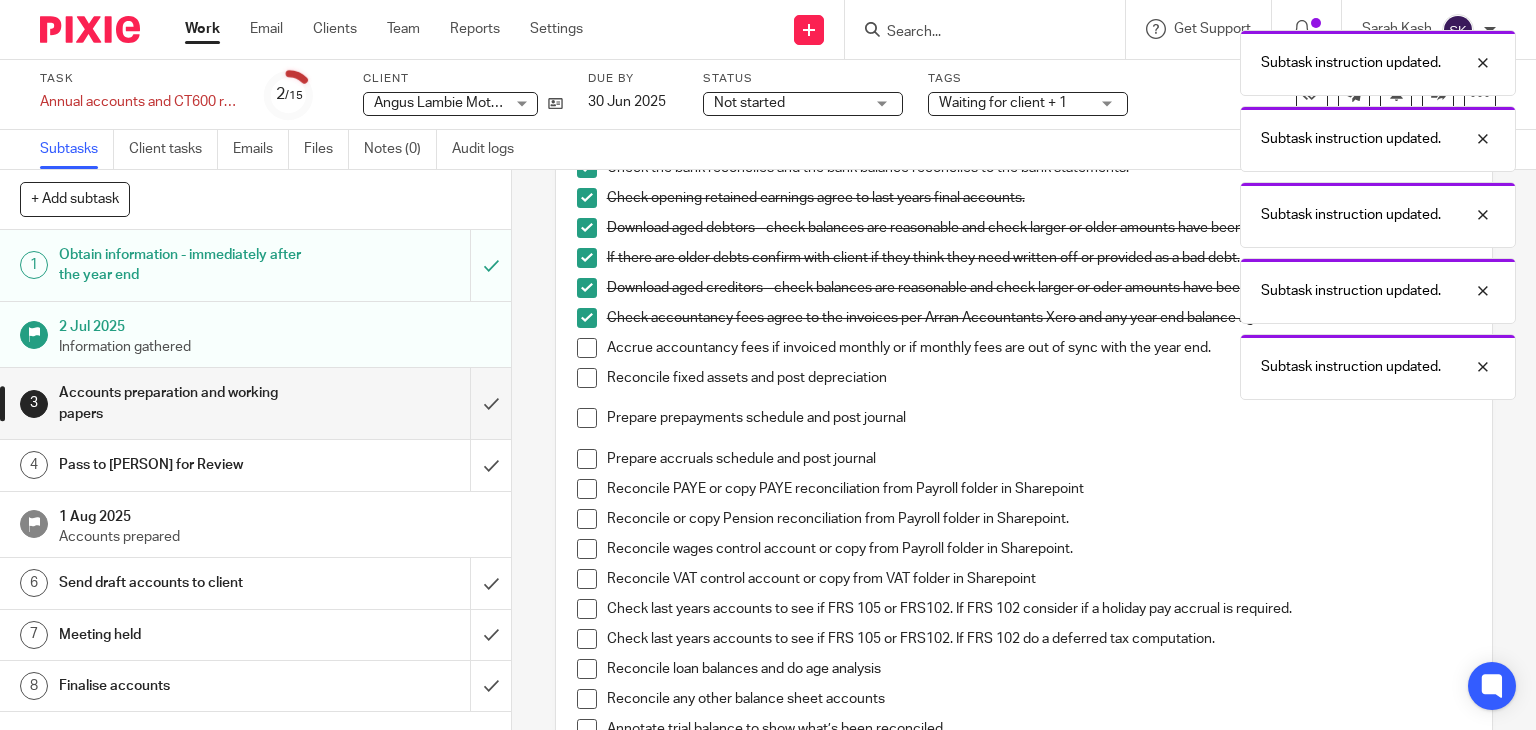 click at bounding box center [587, 348] 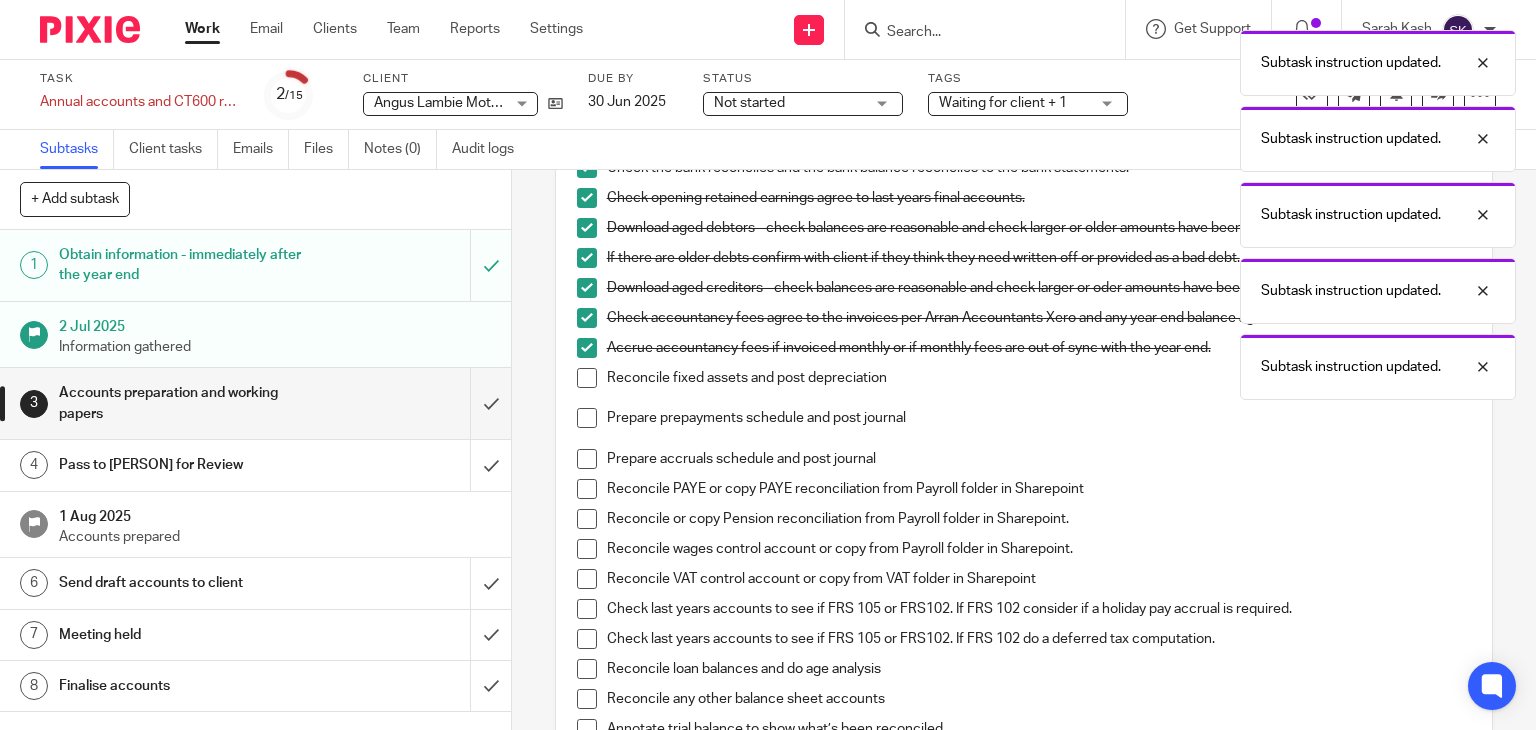 click at bounding box center [587, 378] 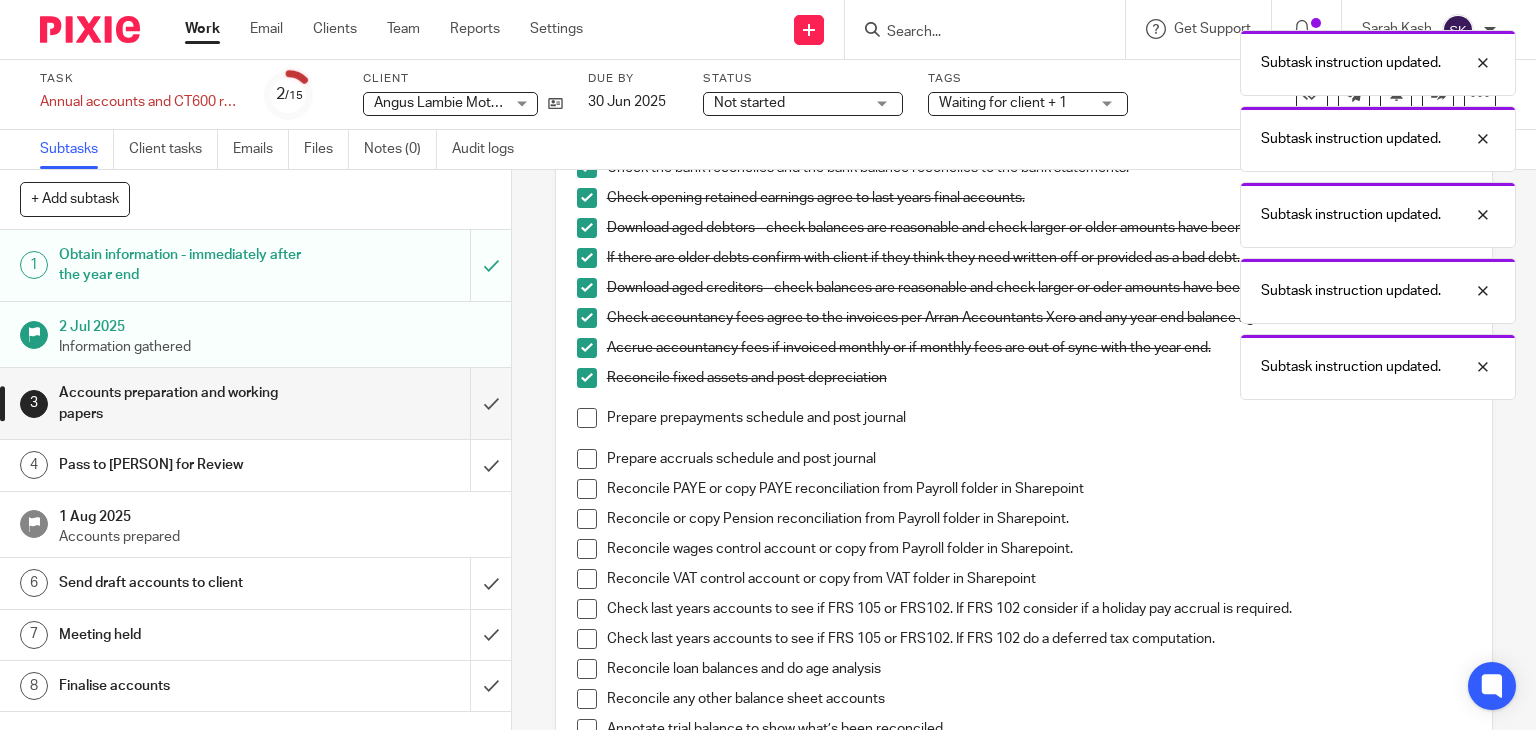 click at bounding box center (587, 418) 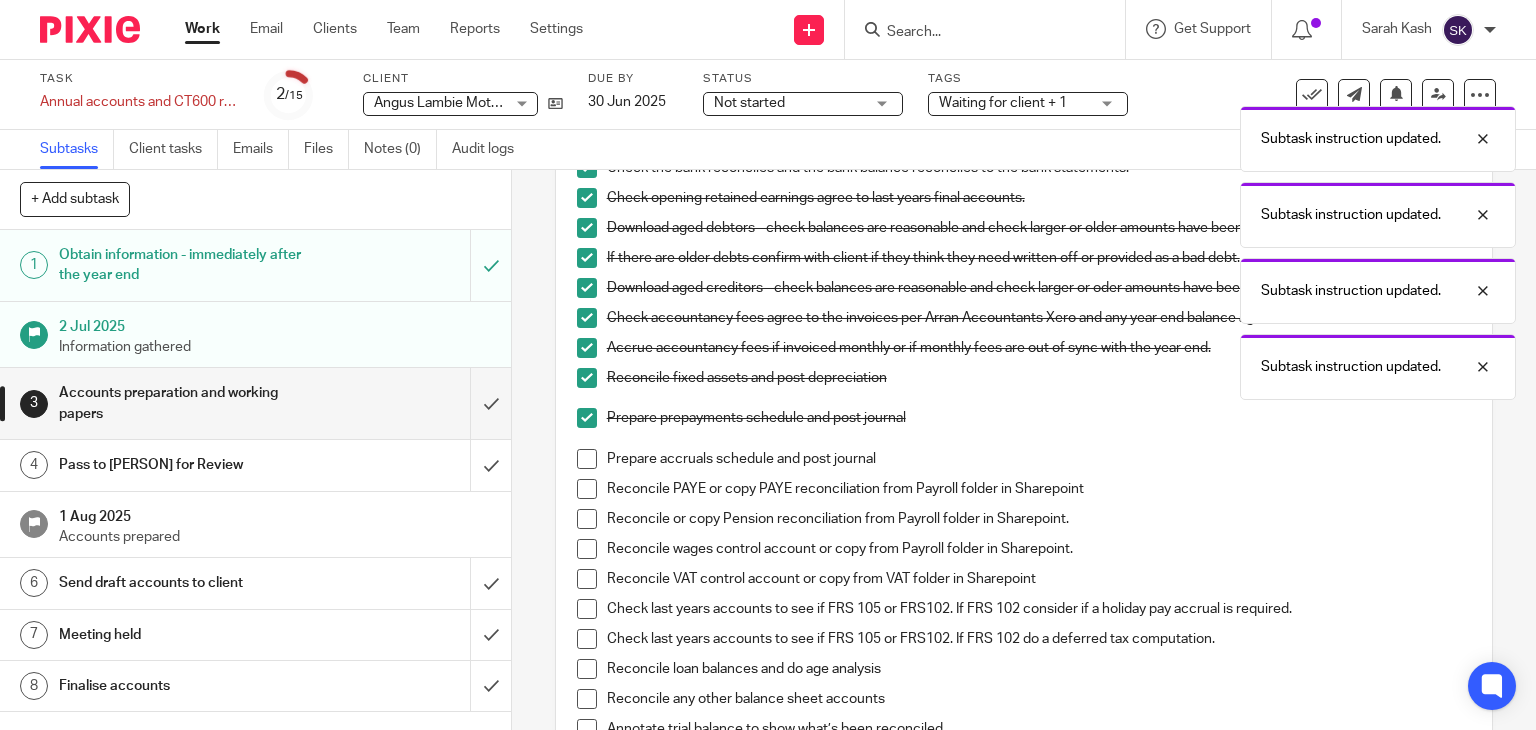 click on "Prepare prepayments schedule and post journal" at bounding box center (1024, 428) 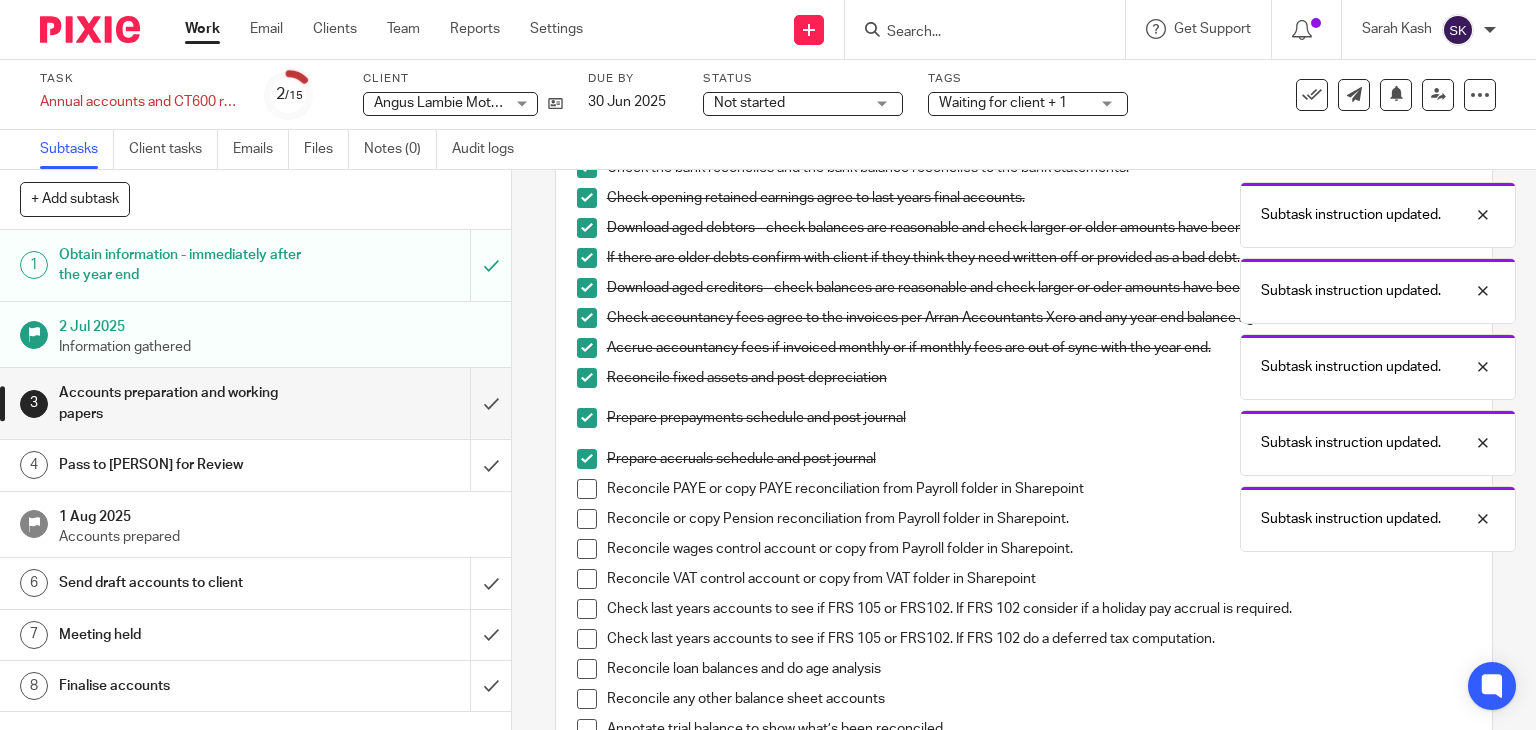 click at bounding box center (587, 489) 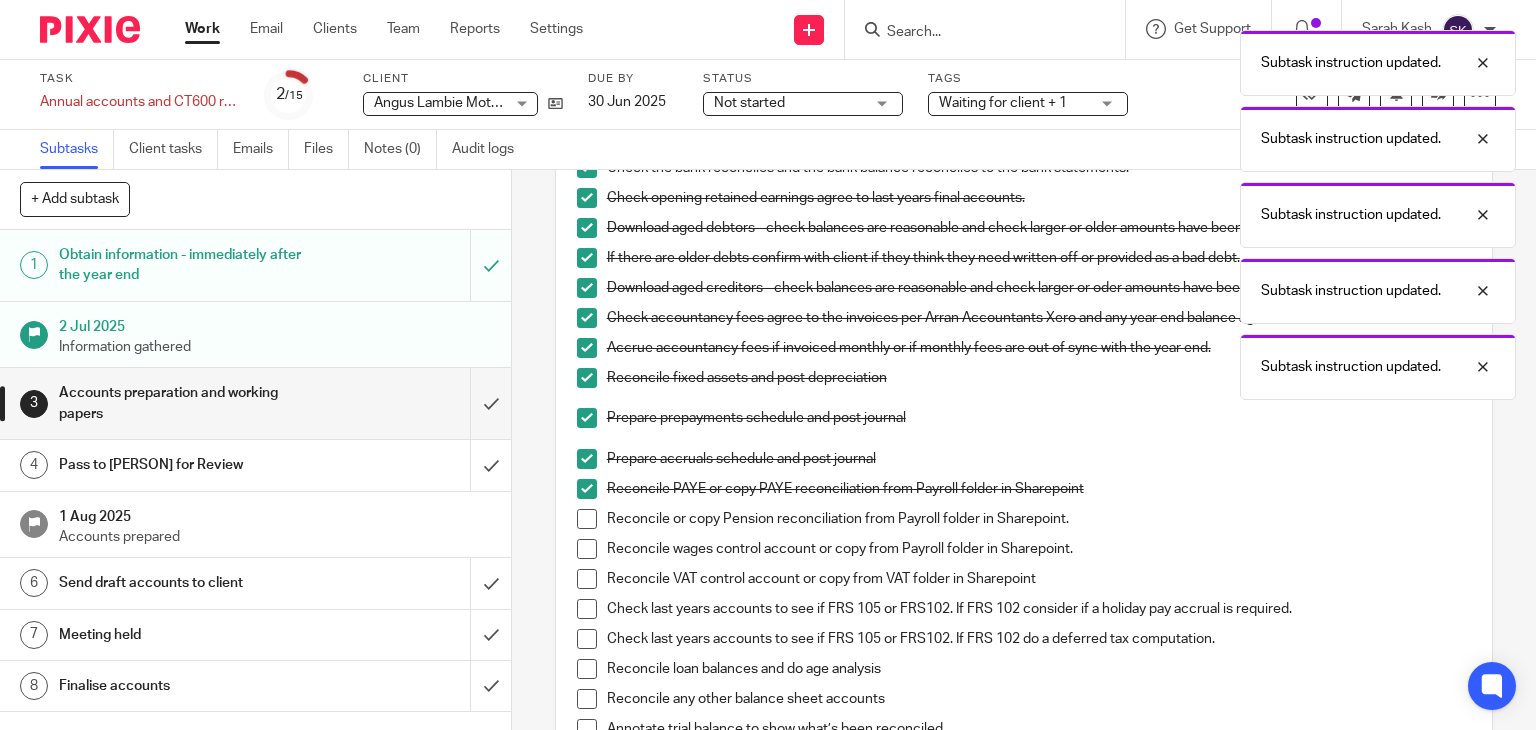 click at bounding box center (587, 519) 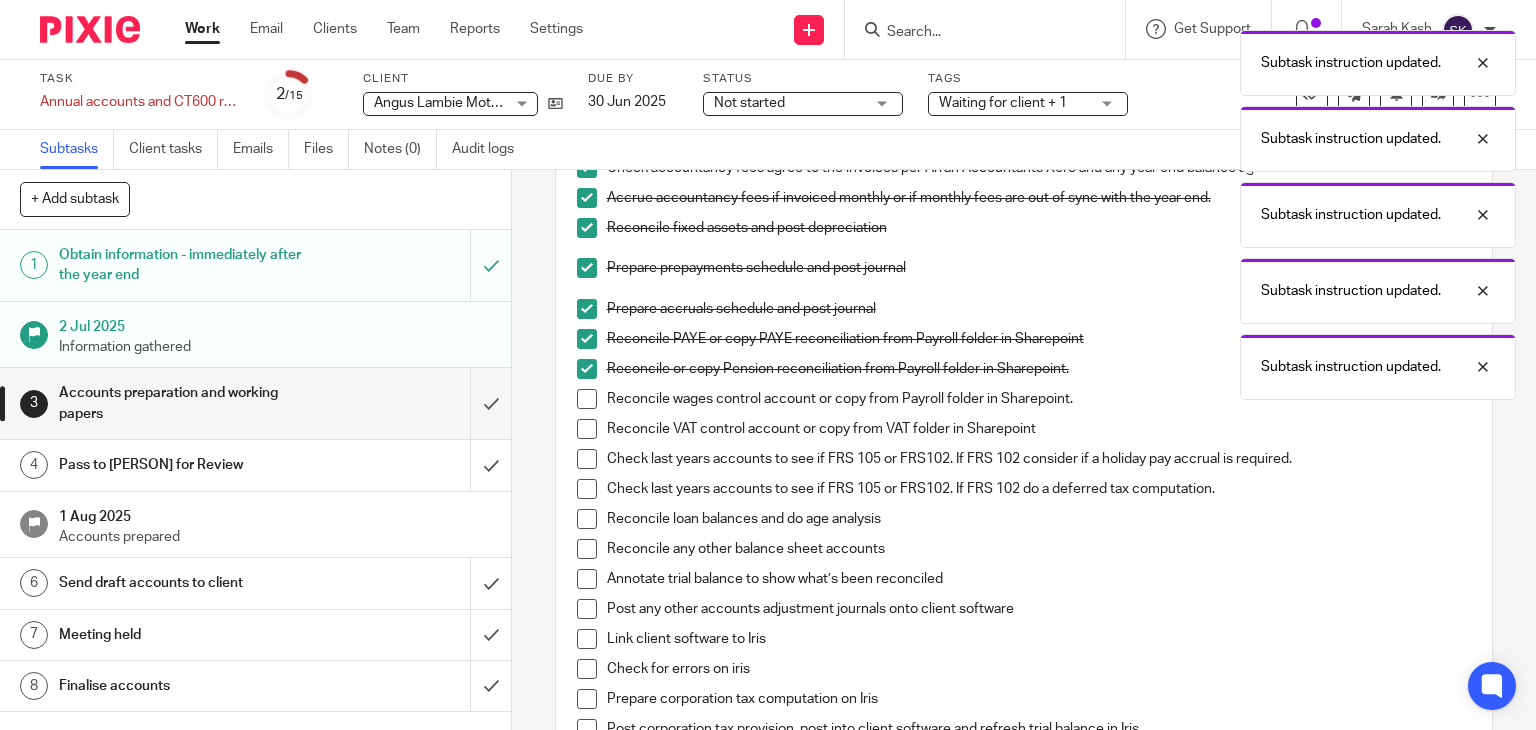 scroll, scrollTop: 480, scrollLeft: 0, axis: vertical 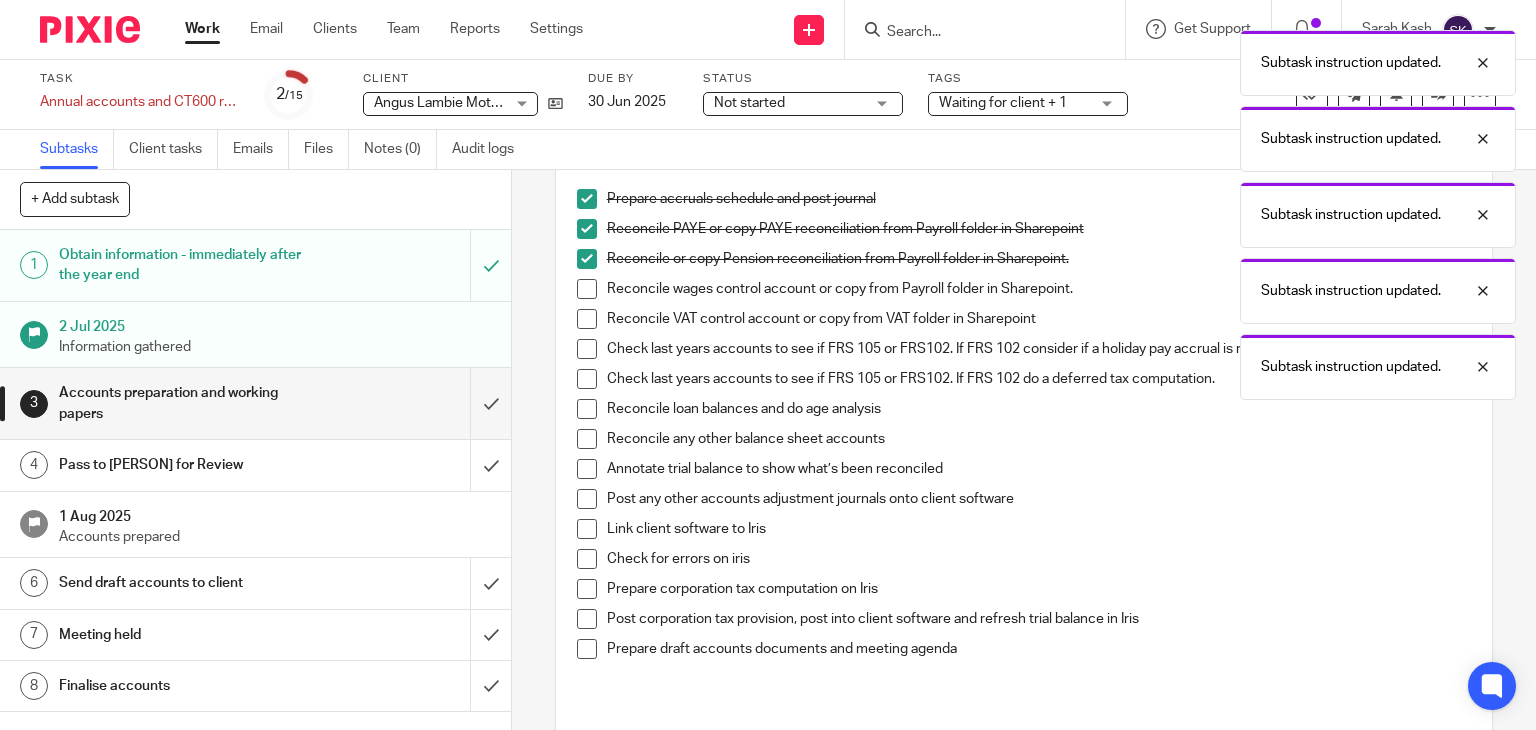 click on "Reconcile wages control account or copy from Payroll folder in Sharepoint." at bounding box center (1024, 294) 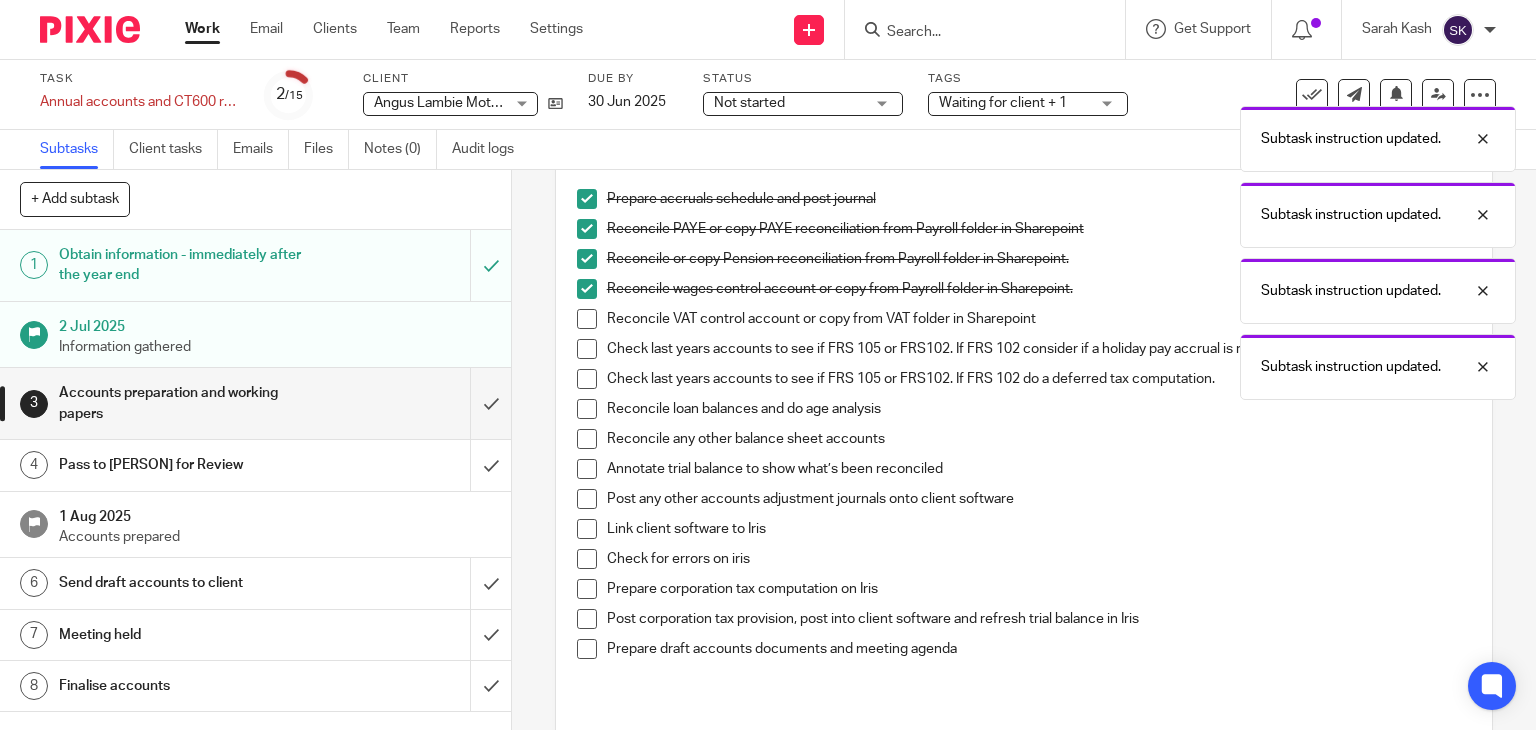 click at bounding box center [587, 319] 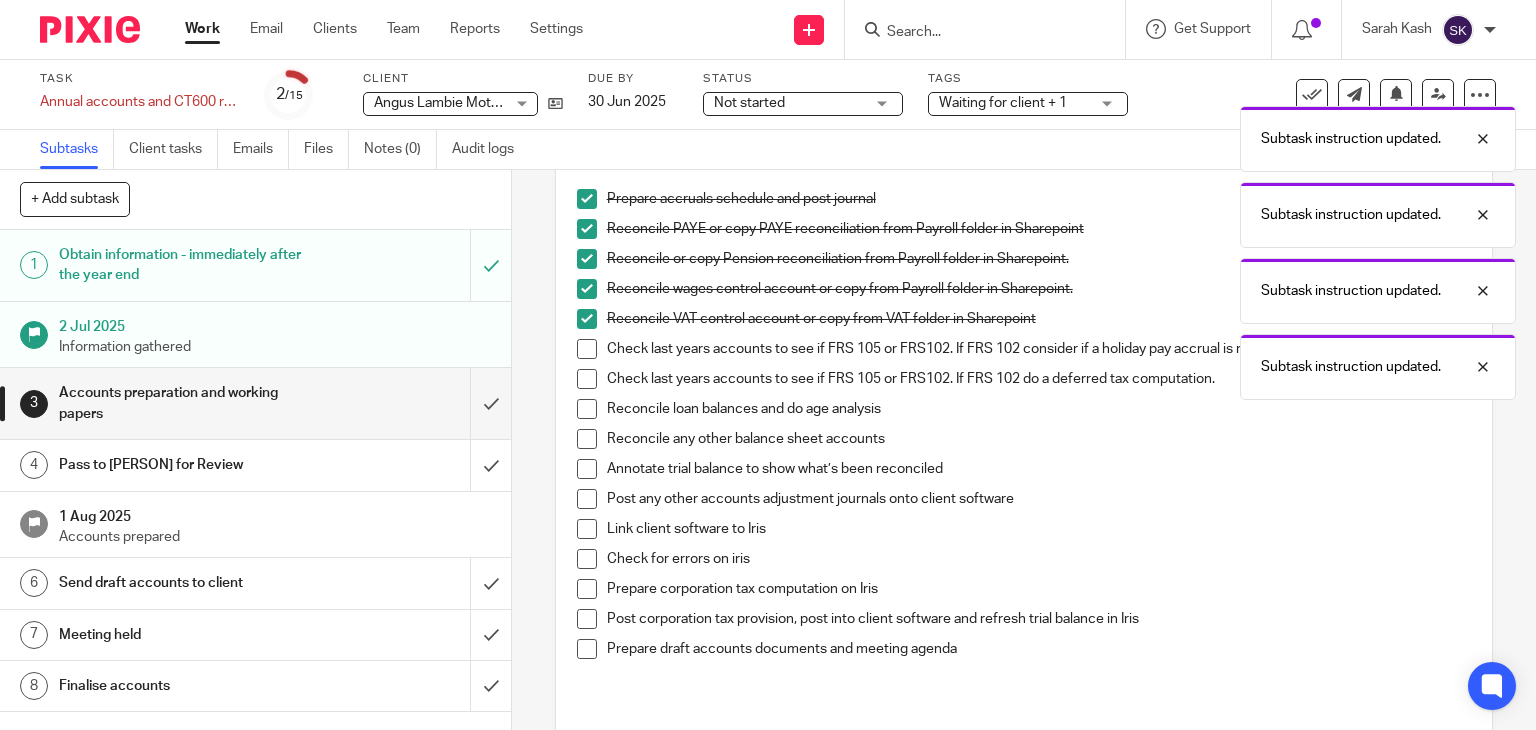 click at bounding box center (587, 349) 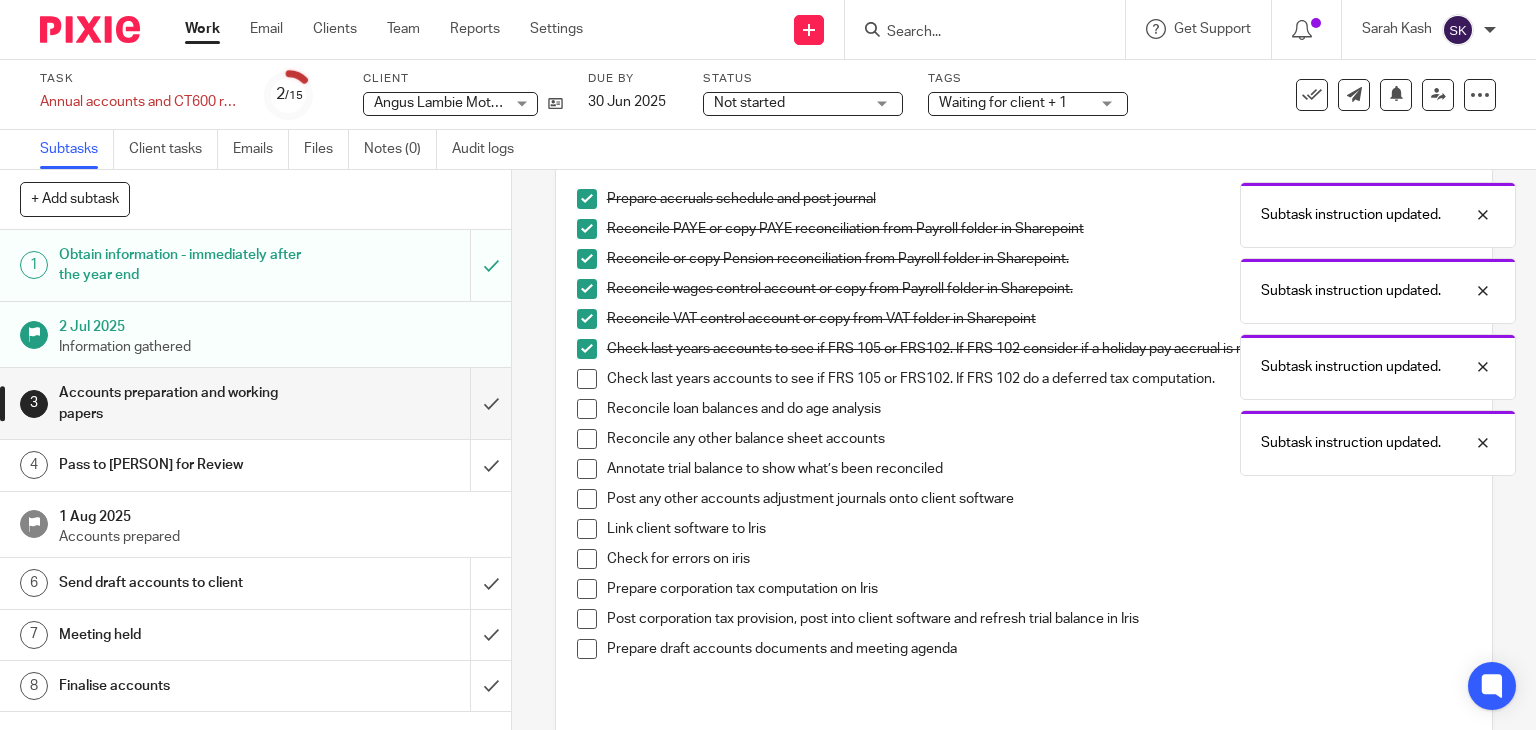 click at bounding box center (587, 379) 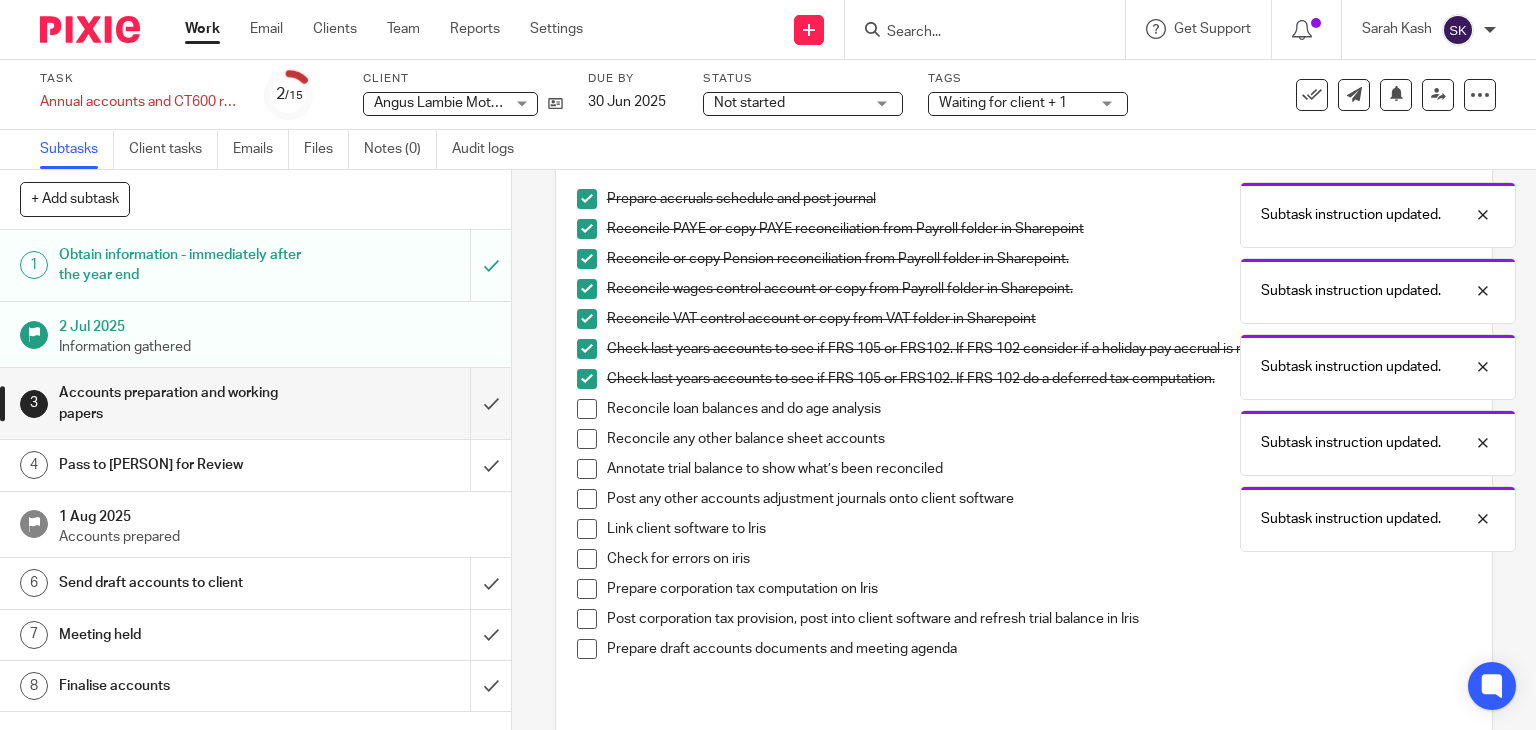click at bounding box center (587, 409) 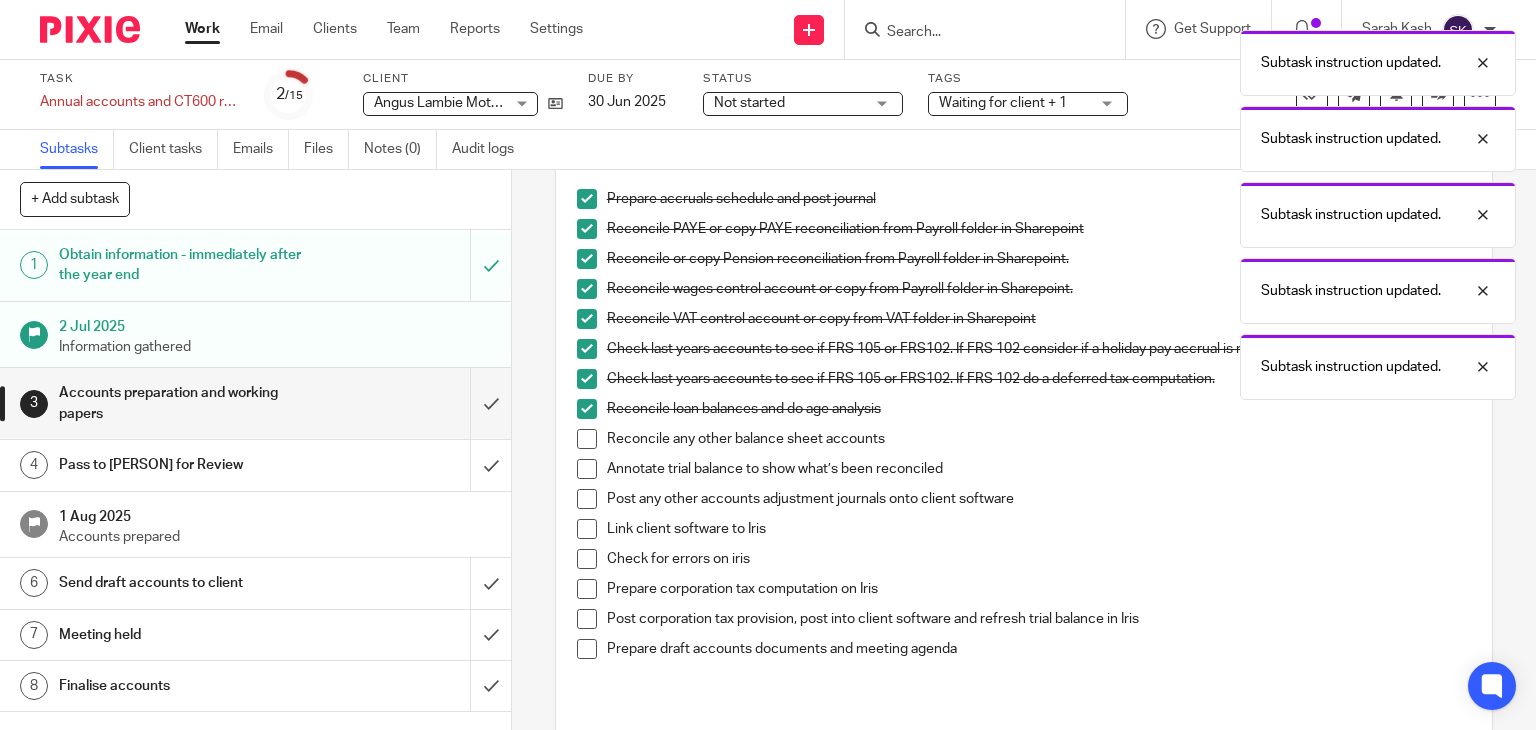 click at bounding box center (587, 439) 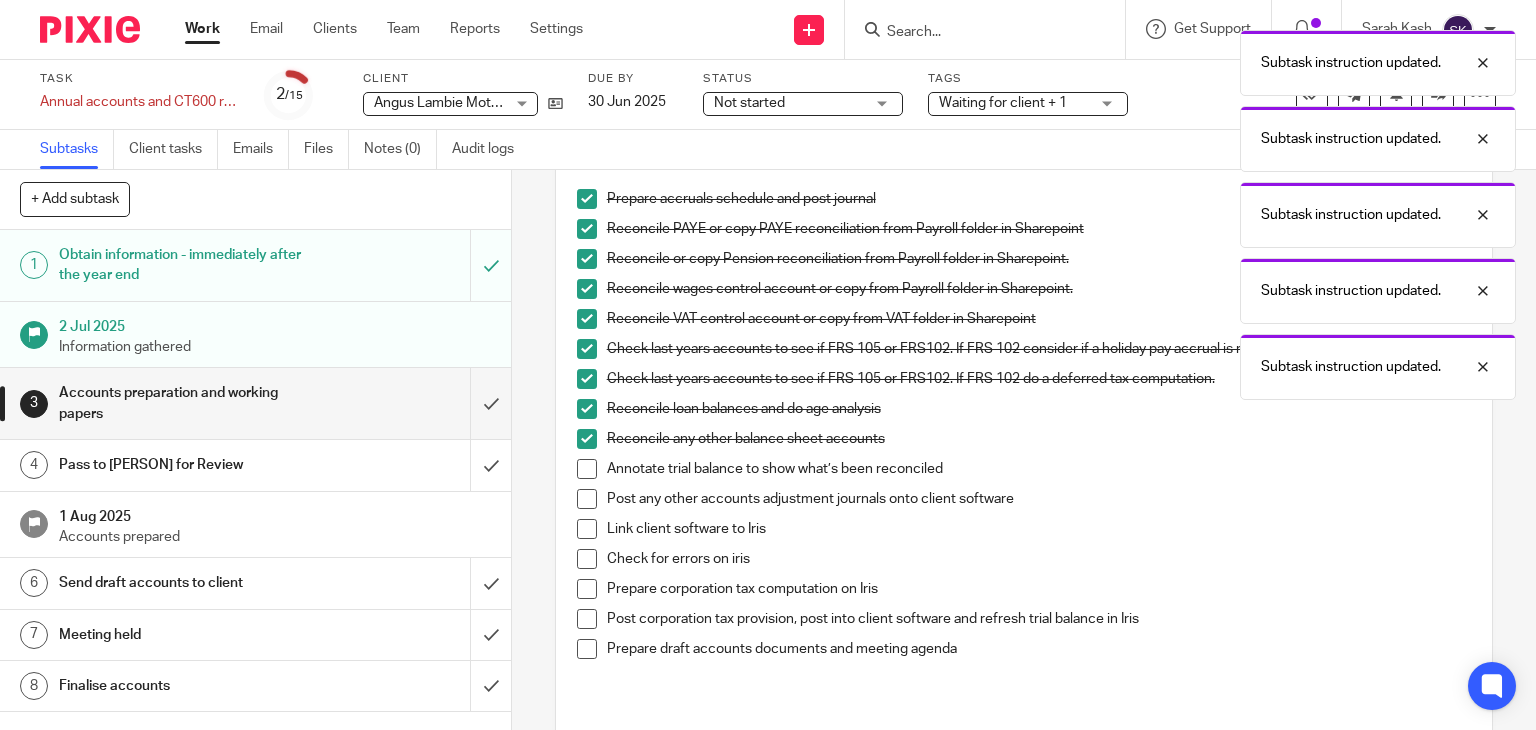 click at bounding box center [587, 469] 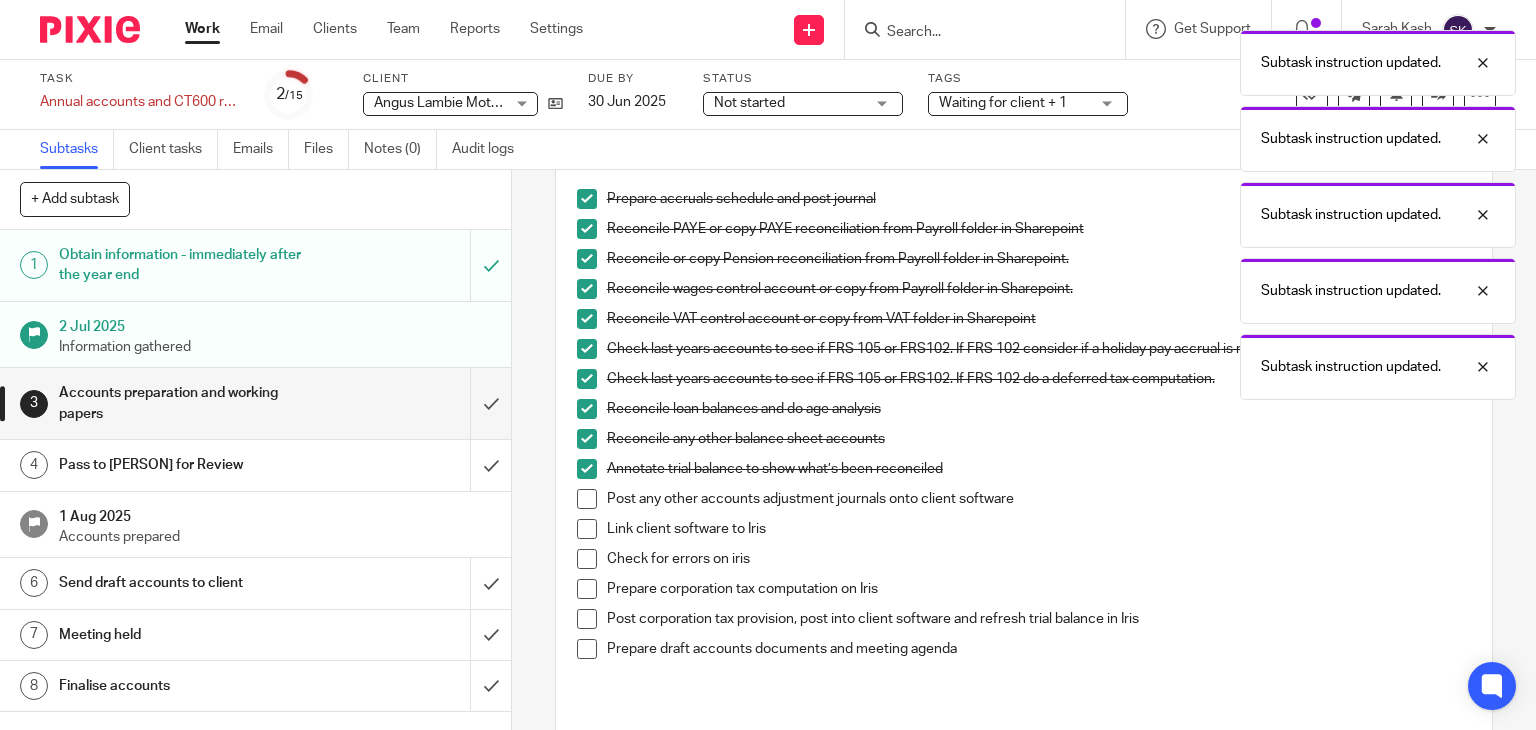 click at bounding box center (587, 499) 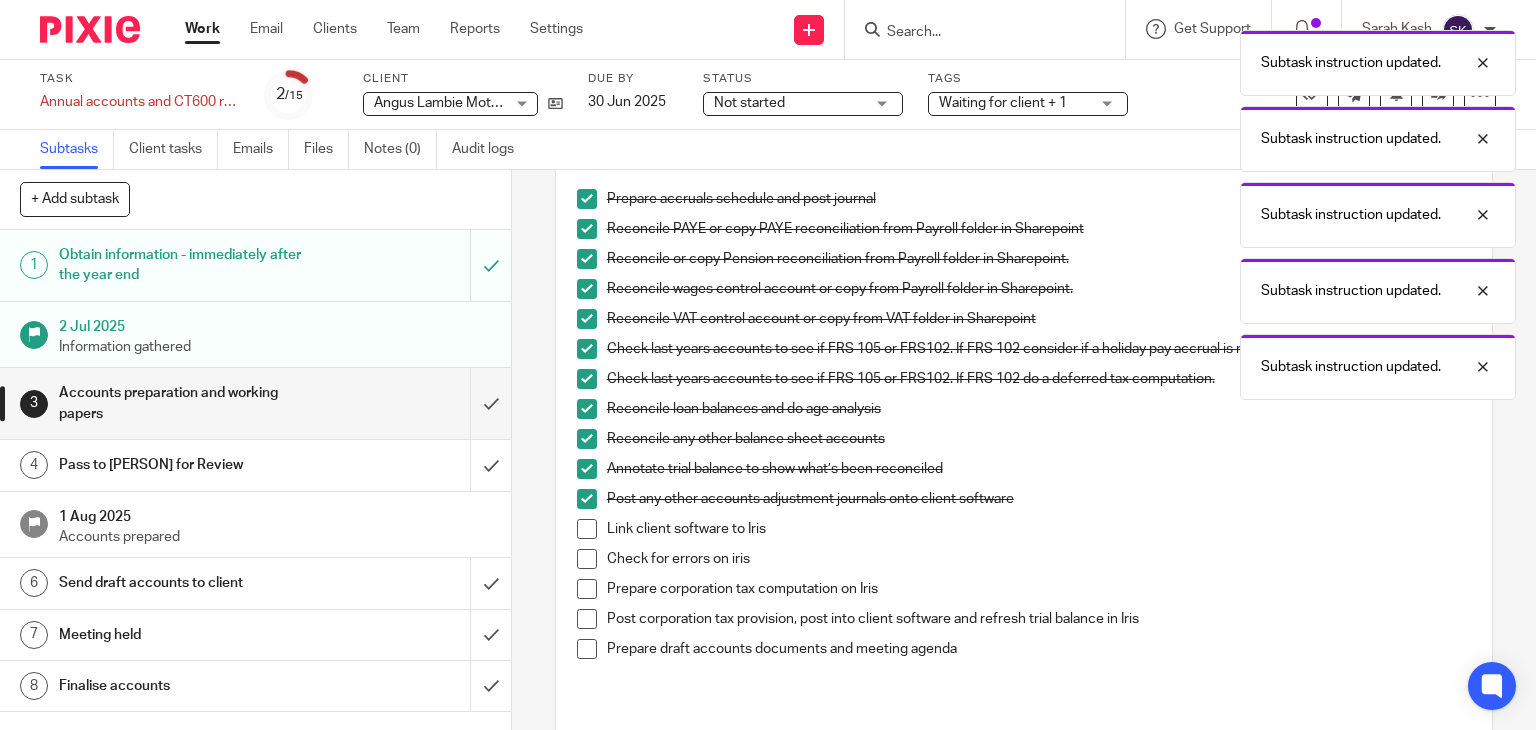 click at bounding box center [587, 559] 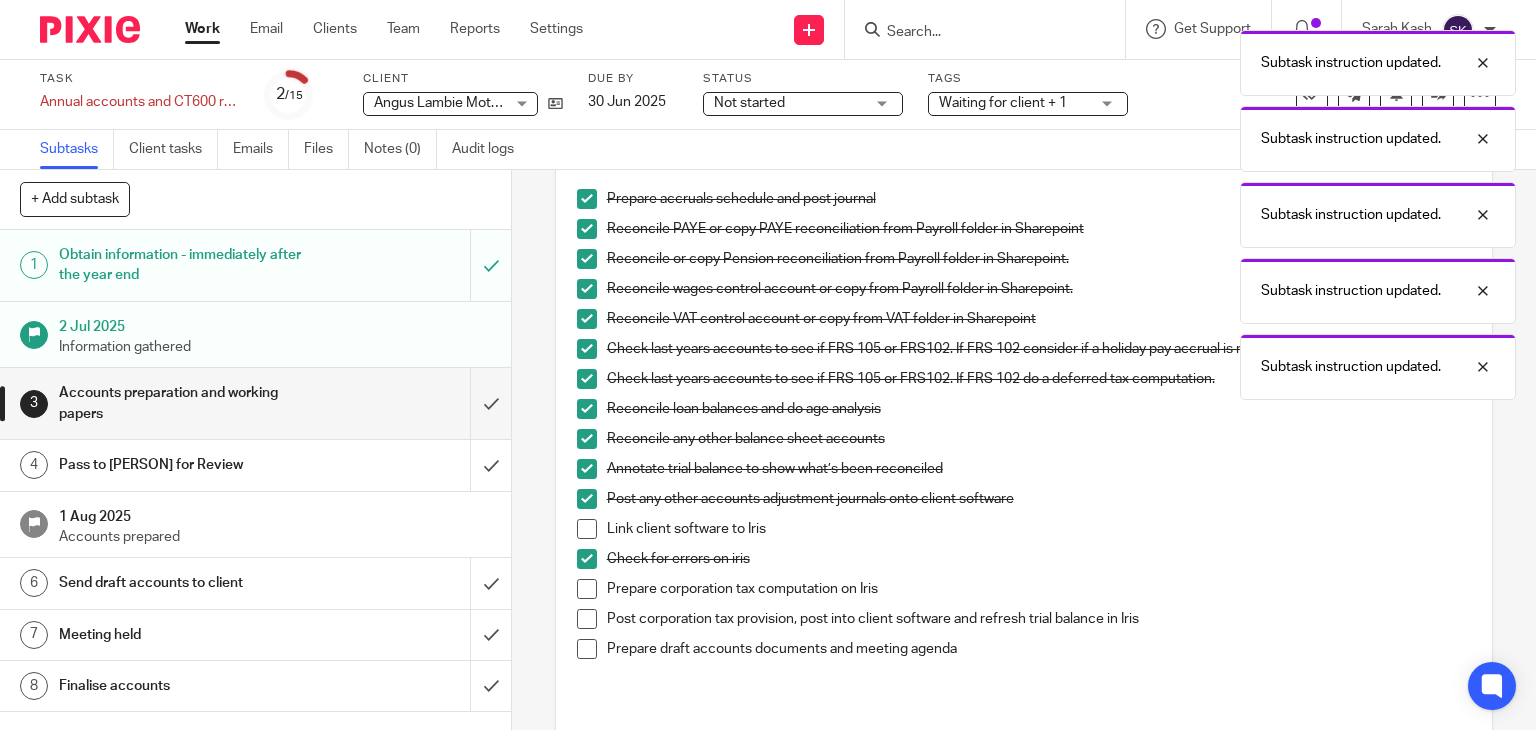 click at bounding box center (587, 529) 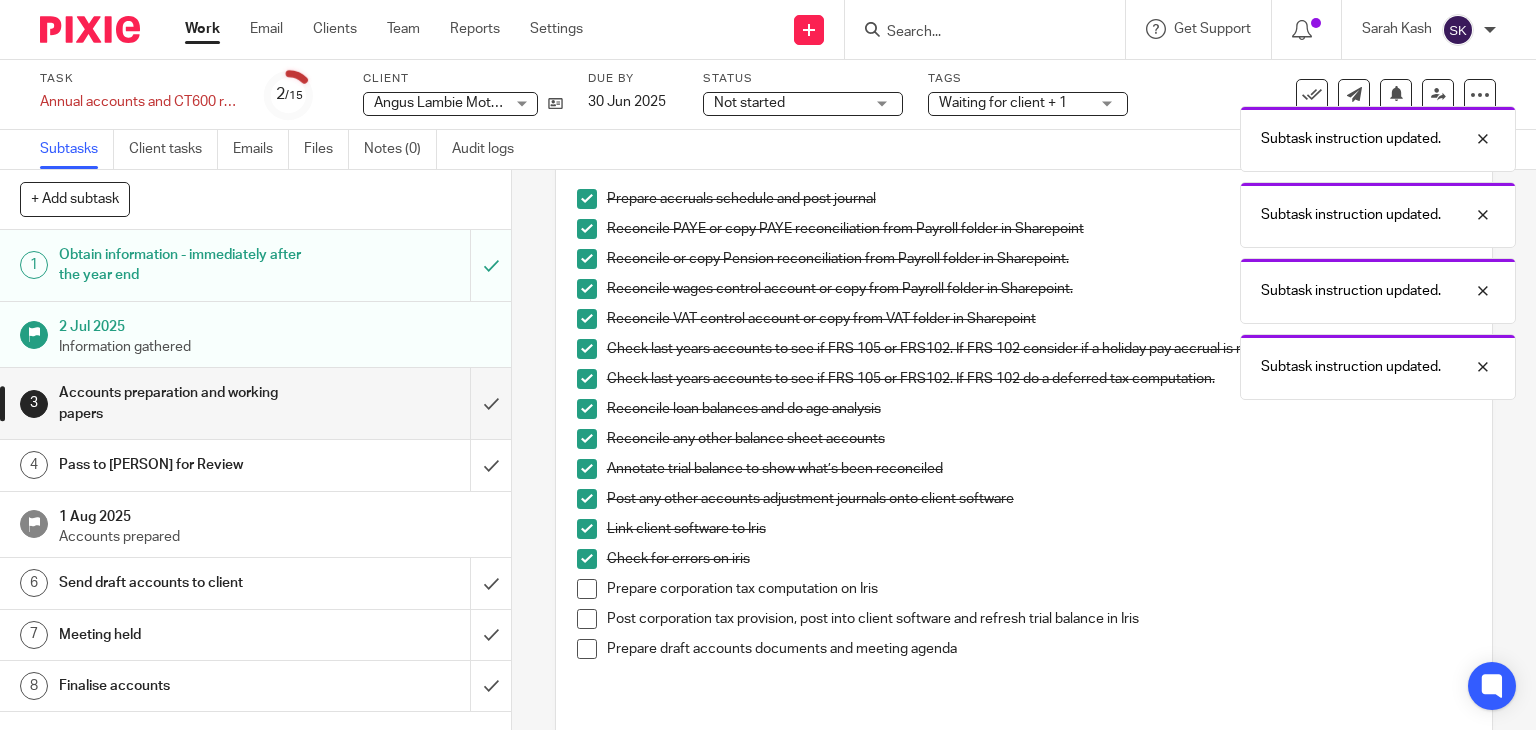 click at bounding box center [587, 589] 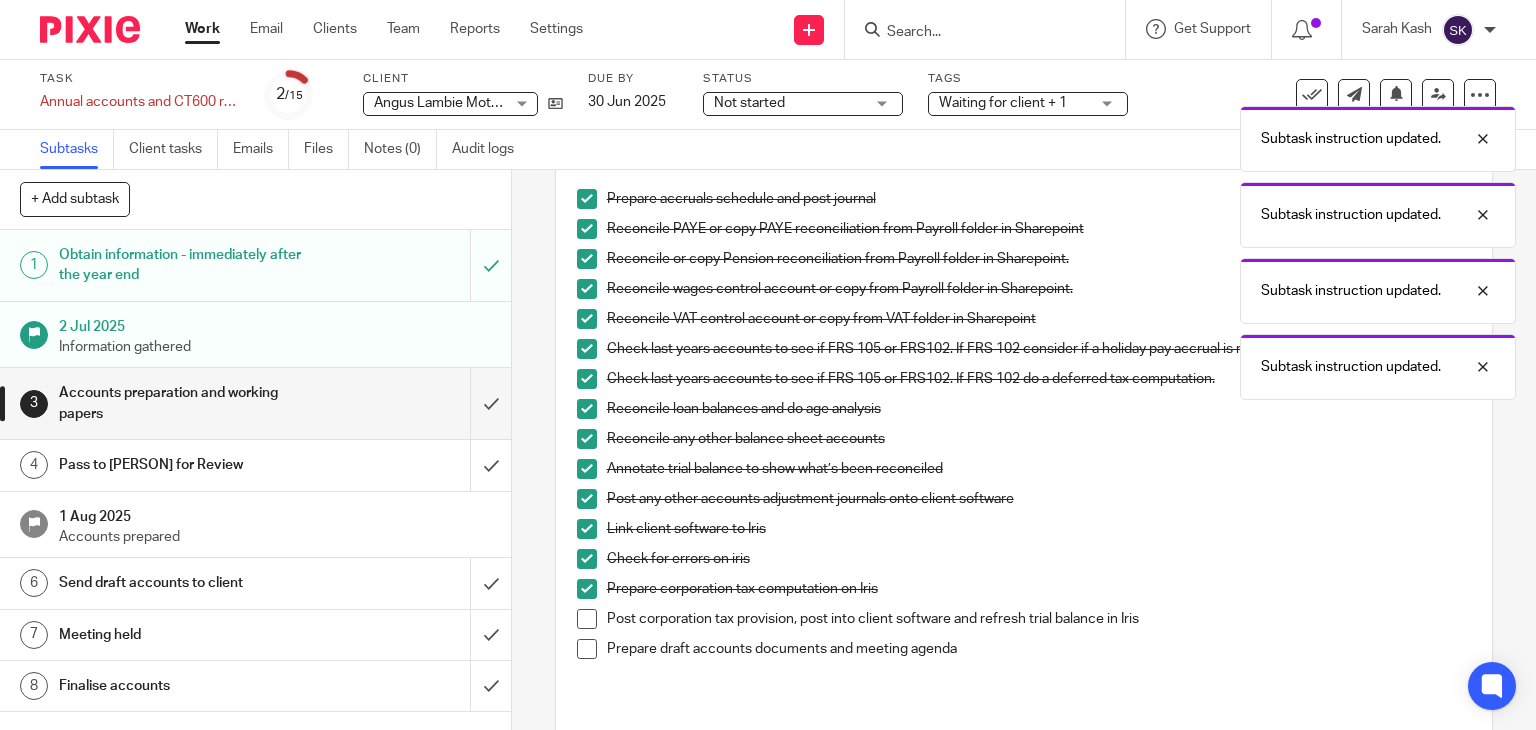 click at bounding box center [587, 619] 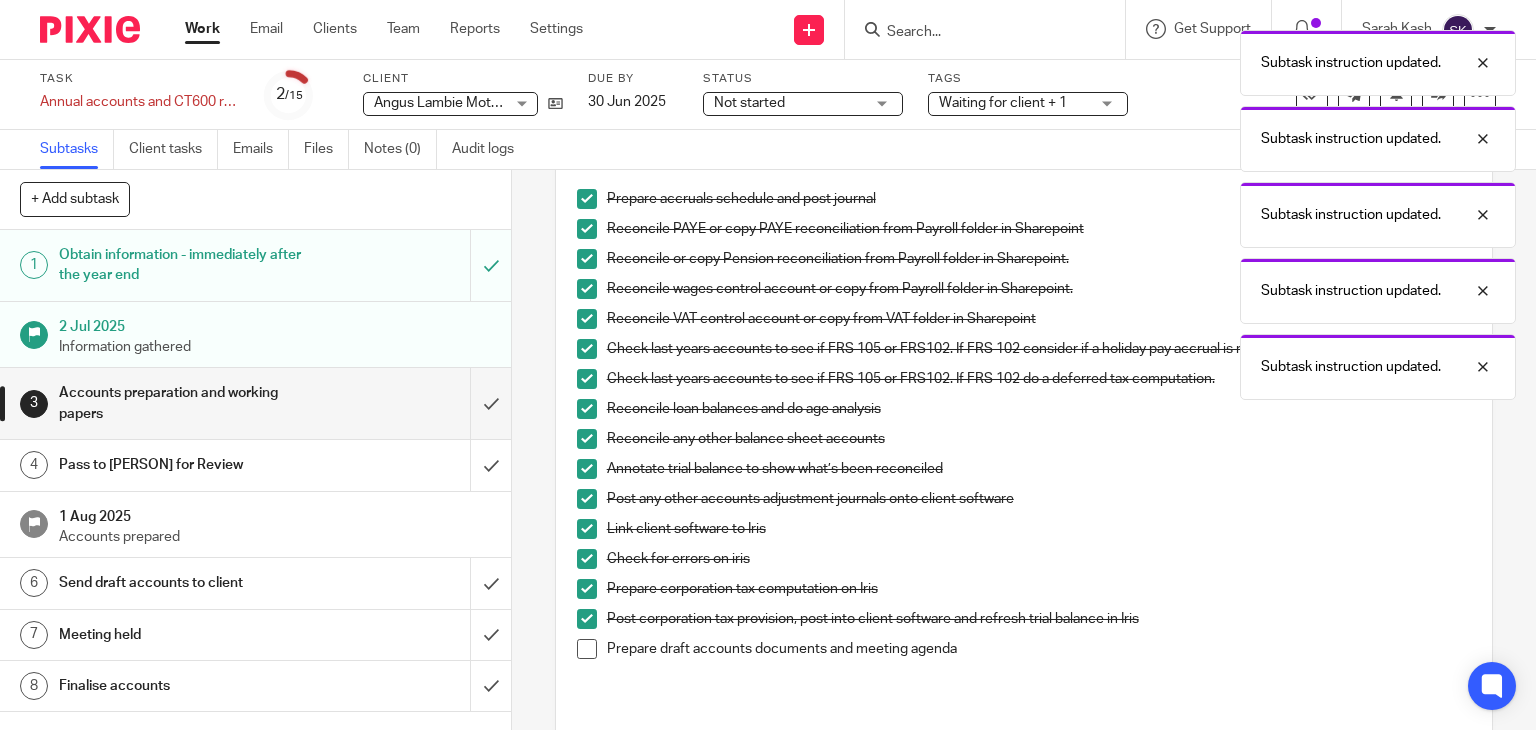 click at bounding box center (587, 619) 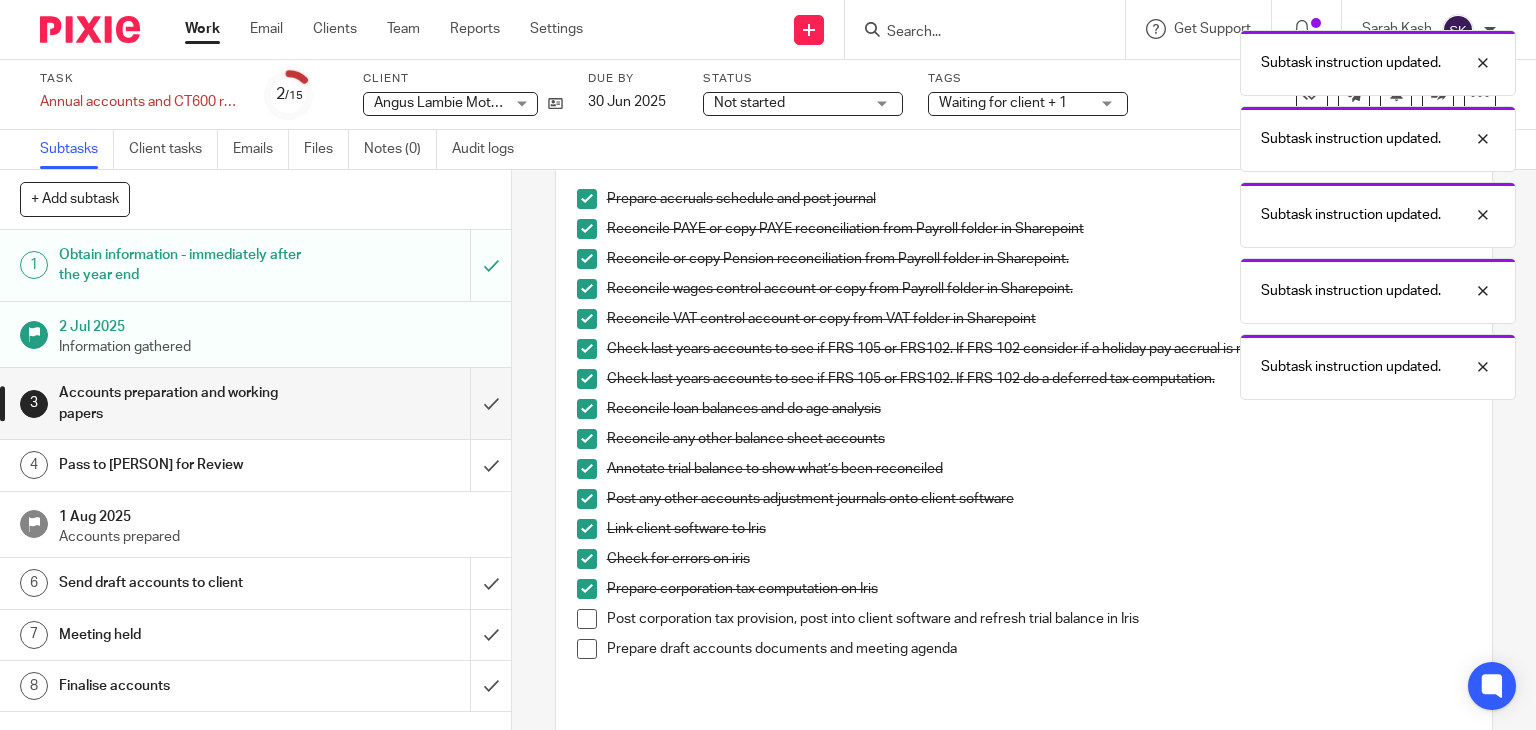 click on "Prepare corporation tax computation on Iris" at bounding box center (1024, 594) 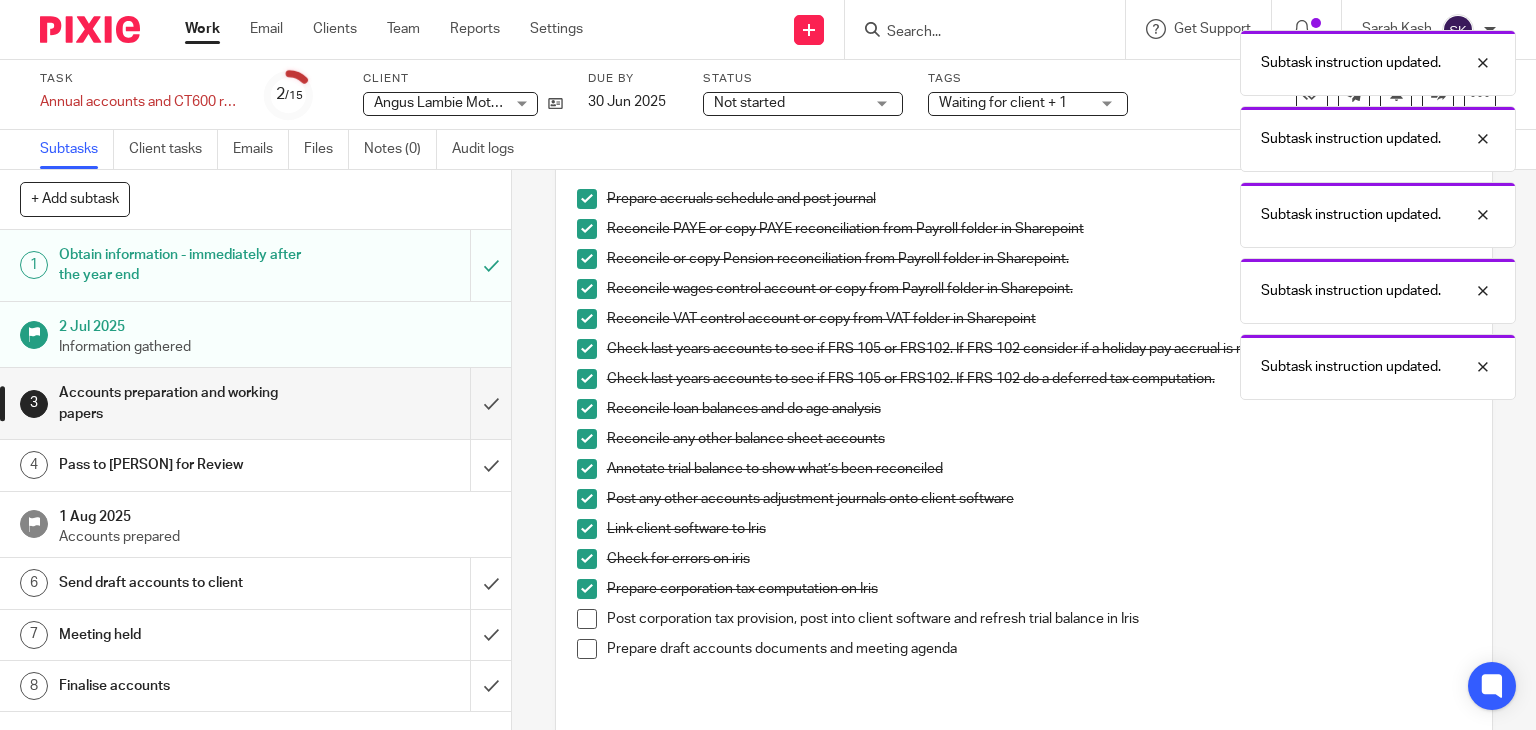 click at bounding box center (587, 619) 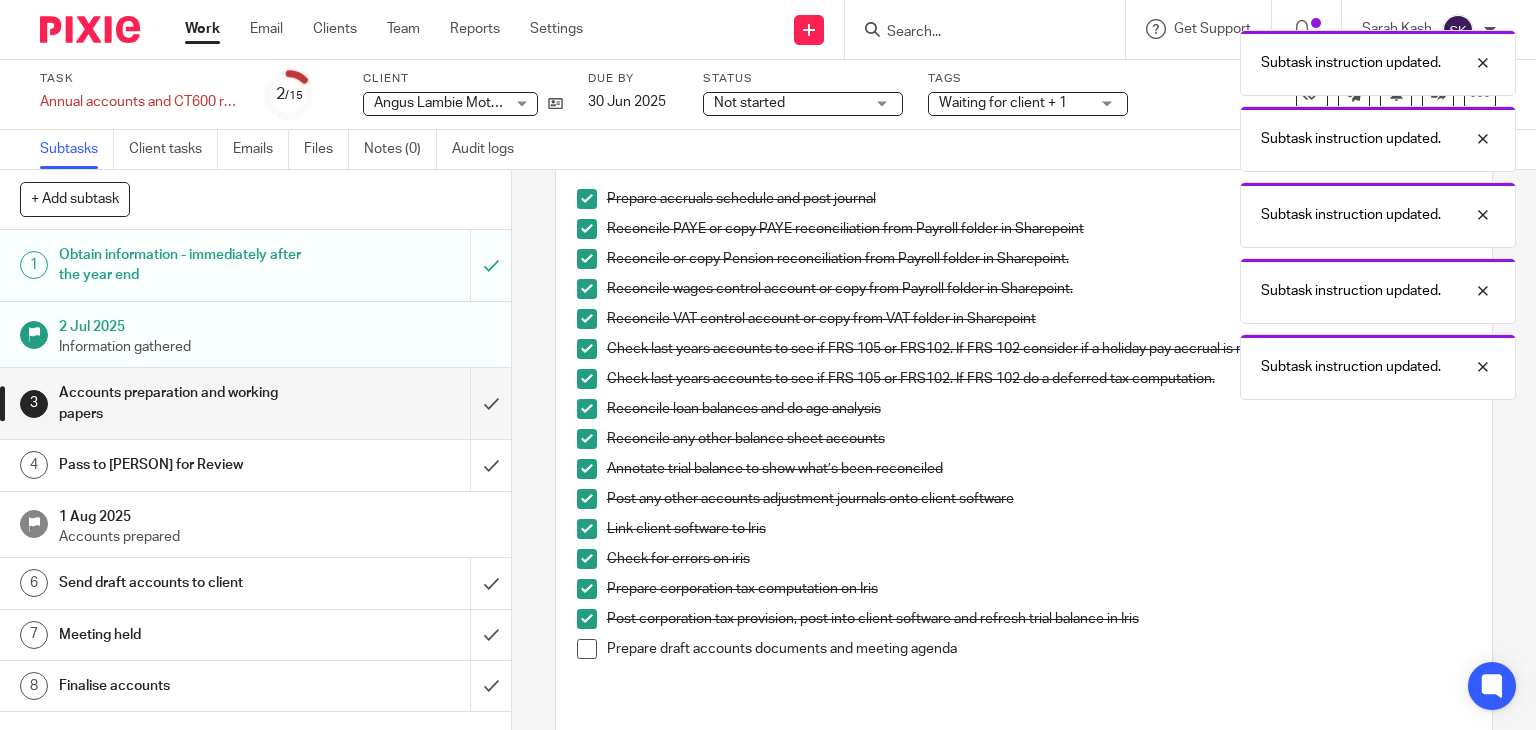 drag, startPoint x: 586, startPoint y: 648, endPoint x: 537, endPoint y: 545, distance: 114.061386 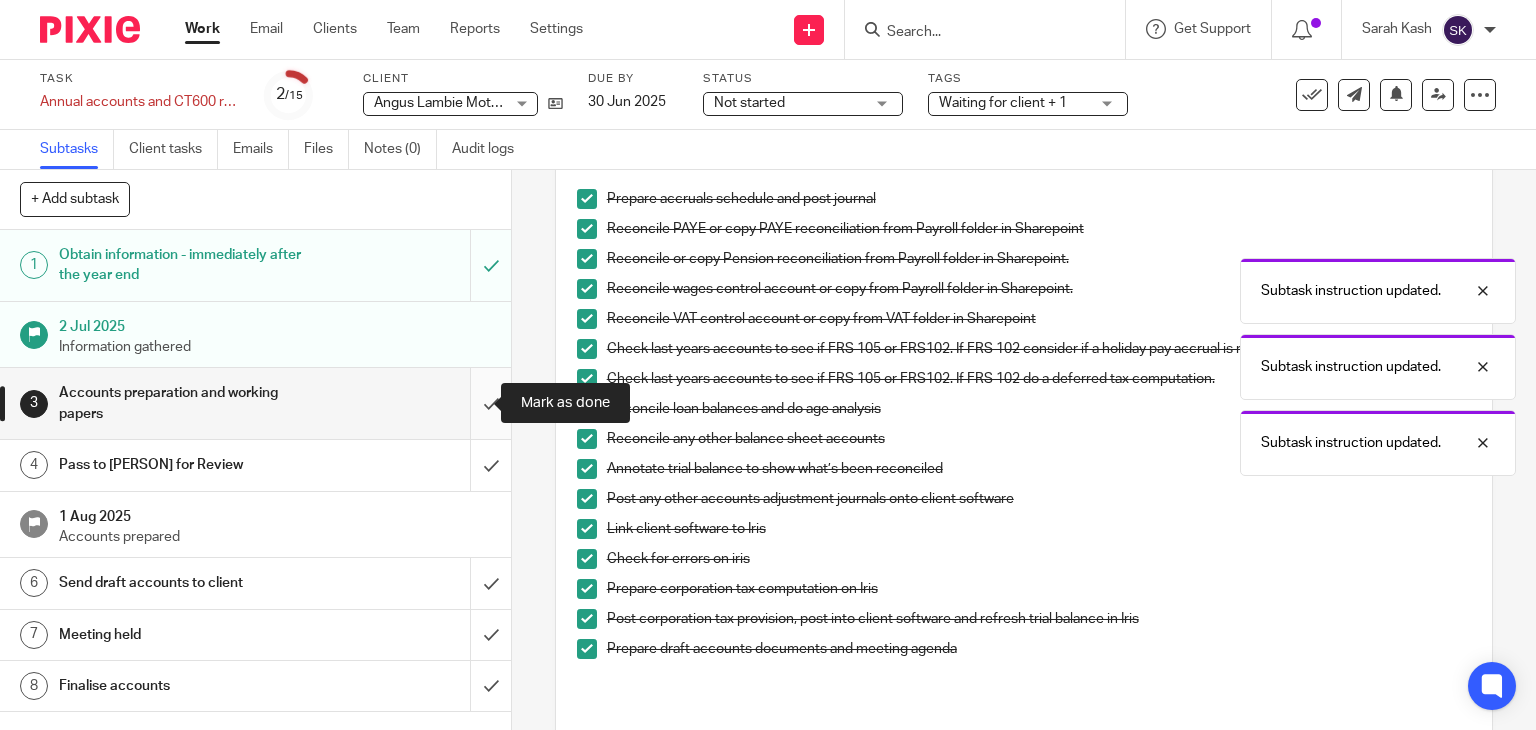 click at bounding box center (255, 403) 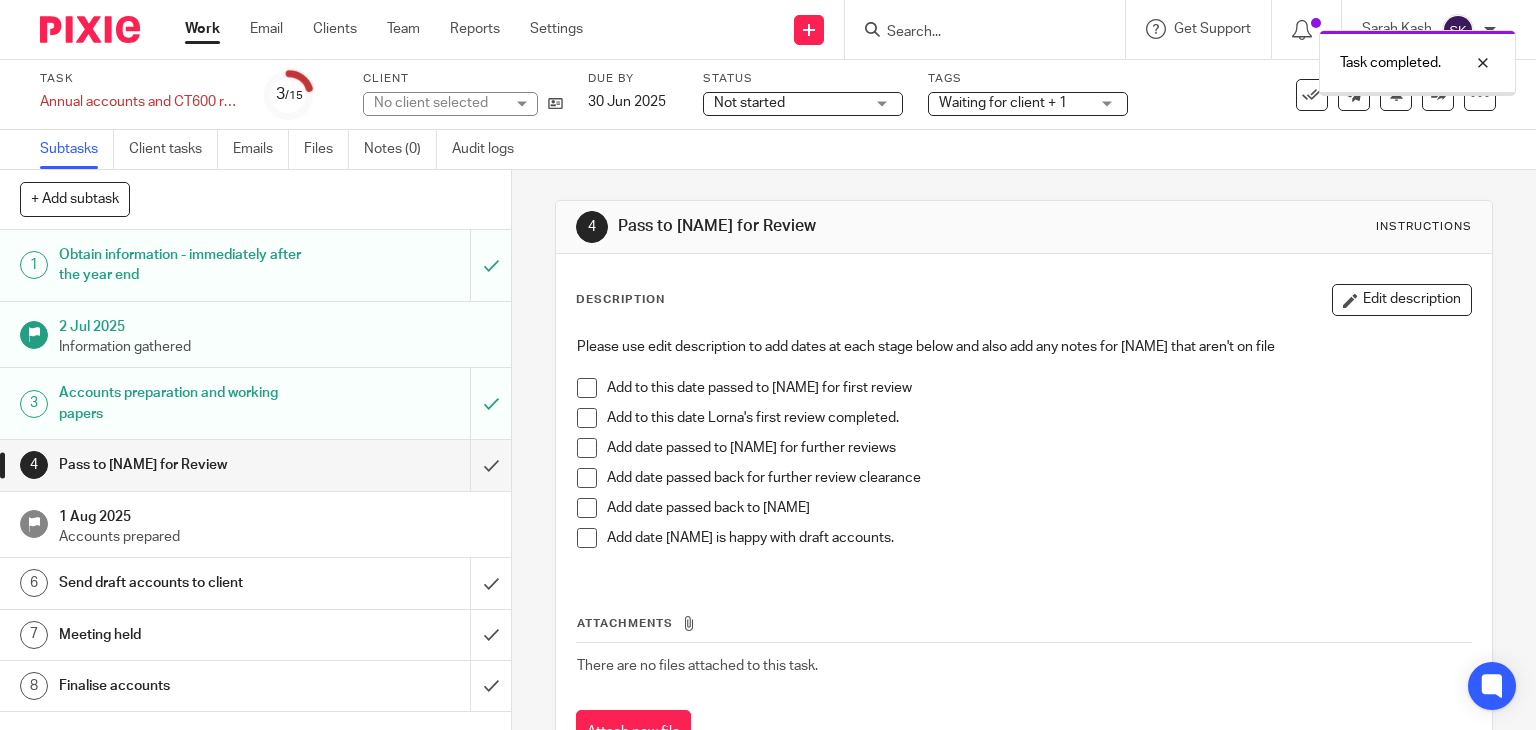 scroll, scrollTop: 0, scrollLeft: 0, axis: both 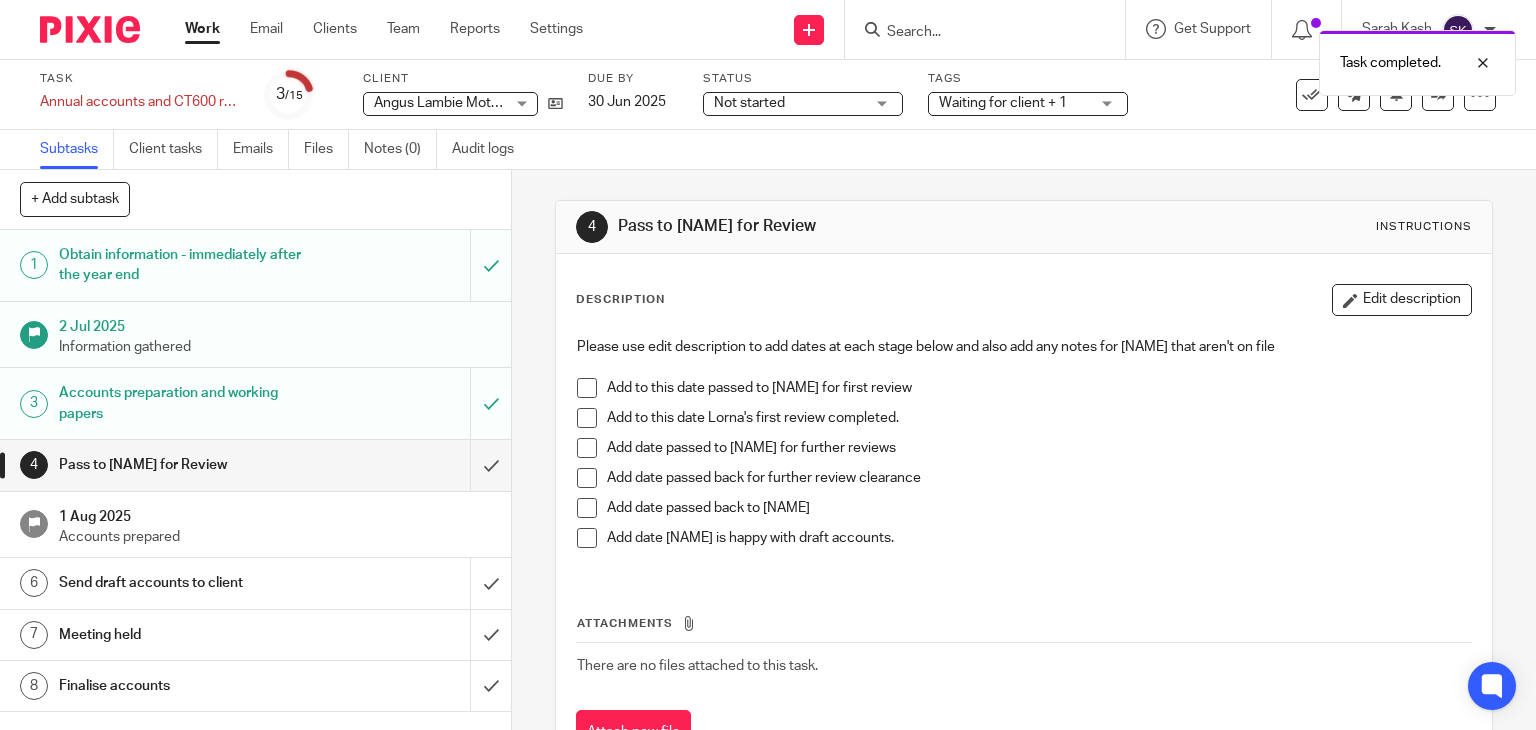click at bounding box center (587, 388) 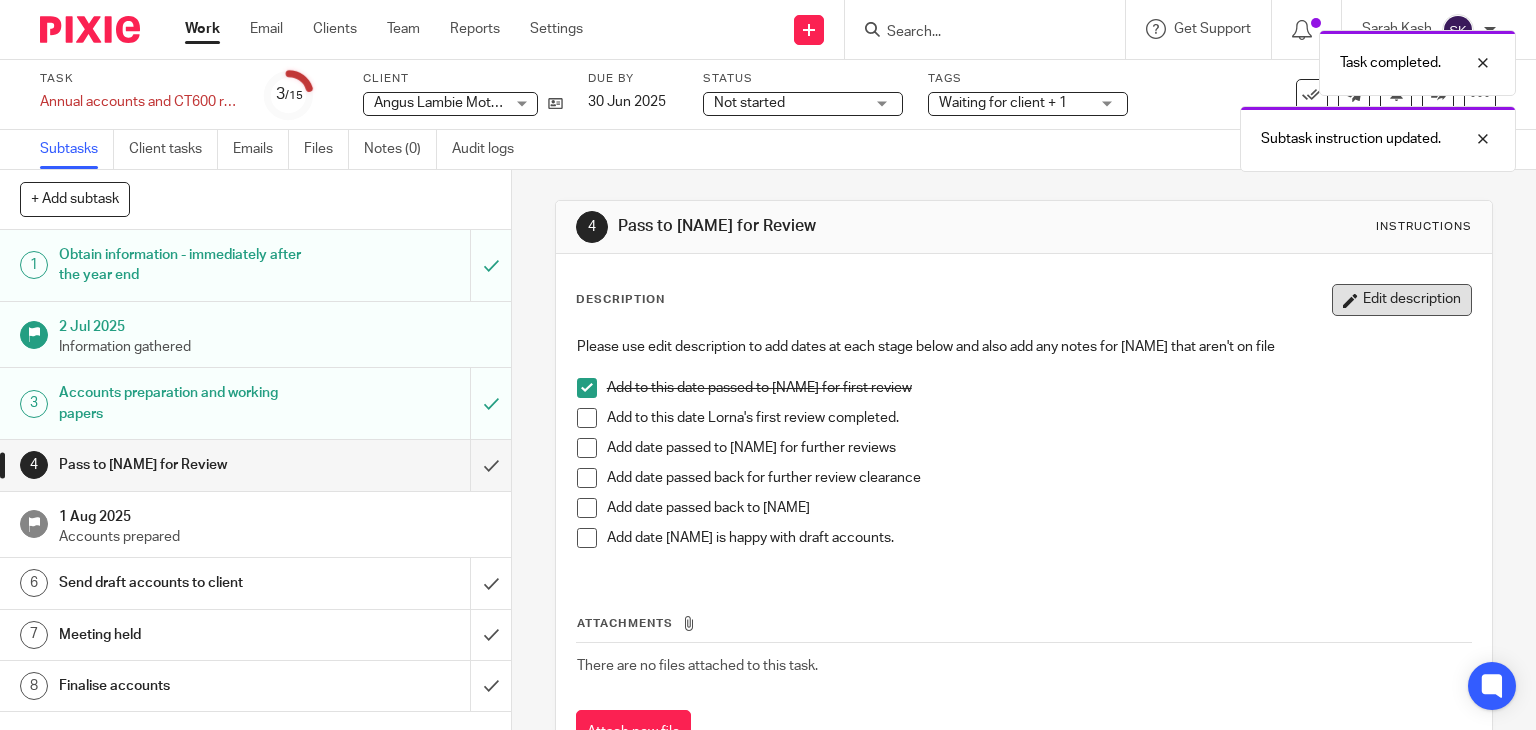 click on "Edit description" at bounding box center (1402, 300) 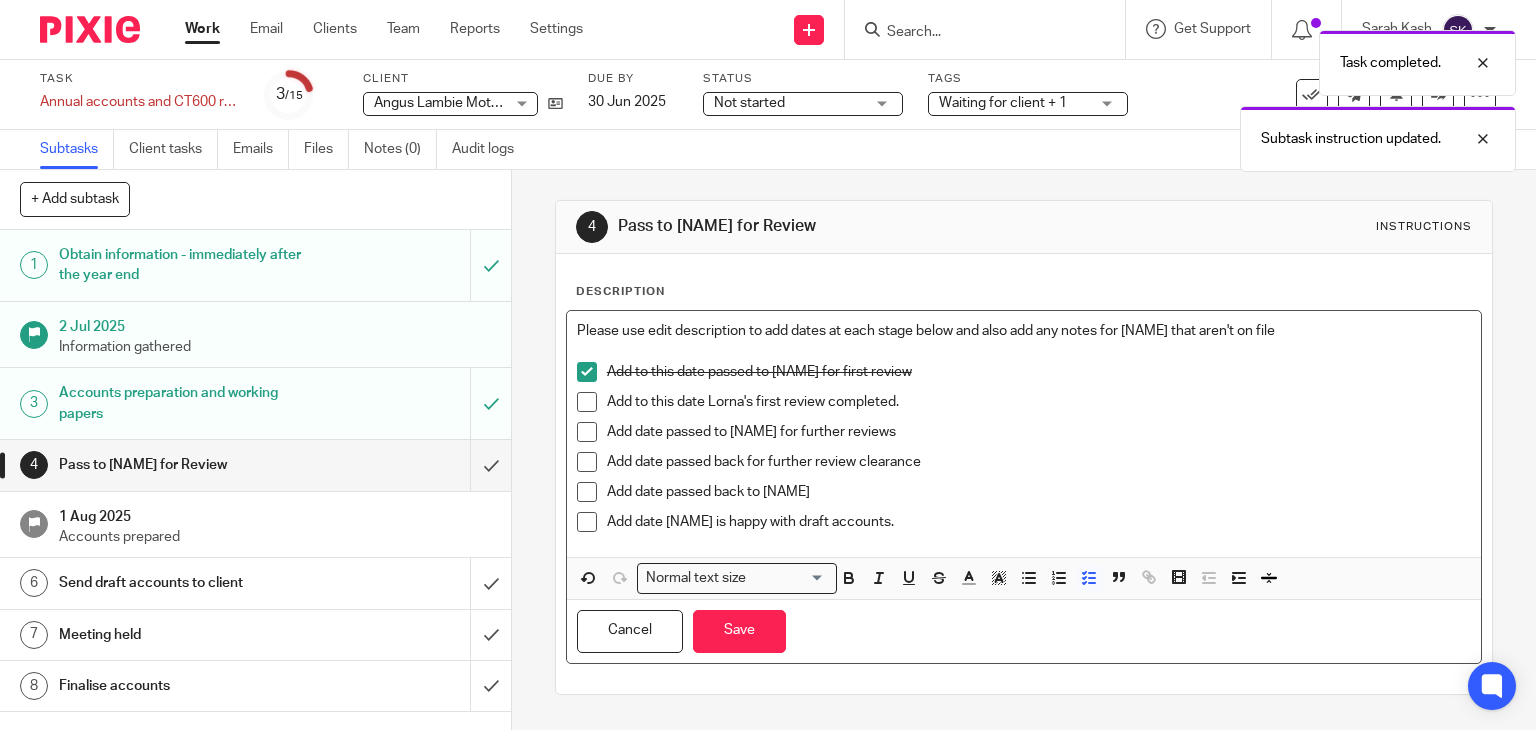 click on "Add to this date passed to Lorna for first review" at bounding box center (1039, 372) 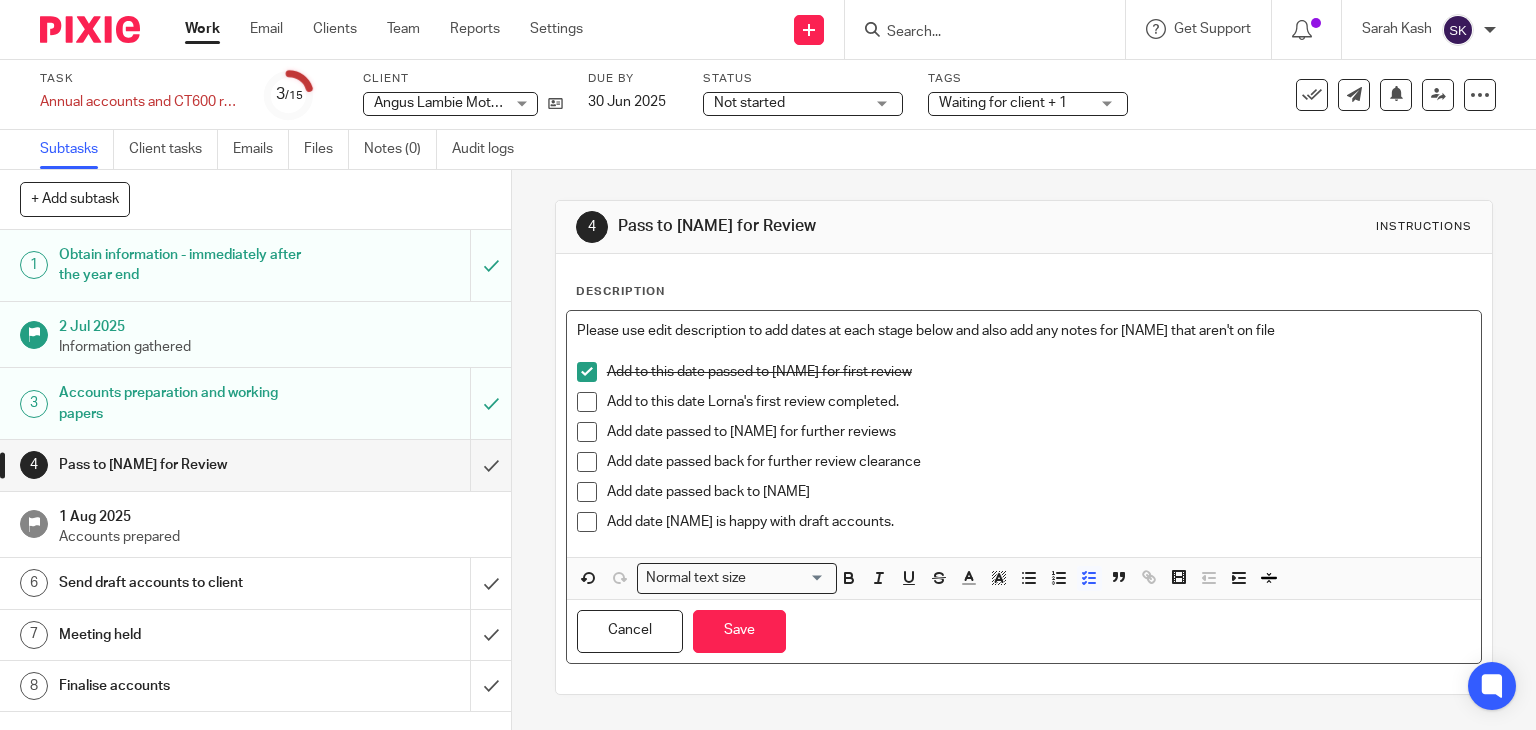 type 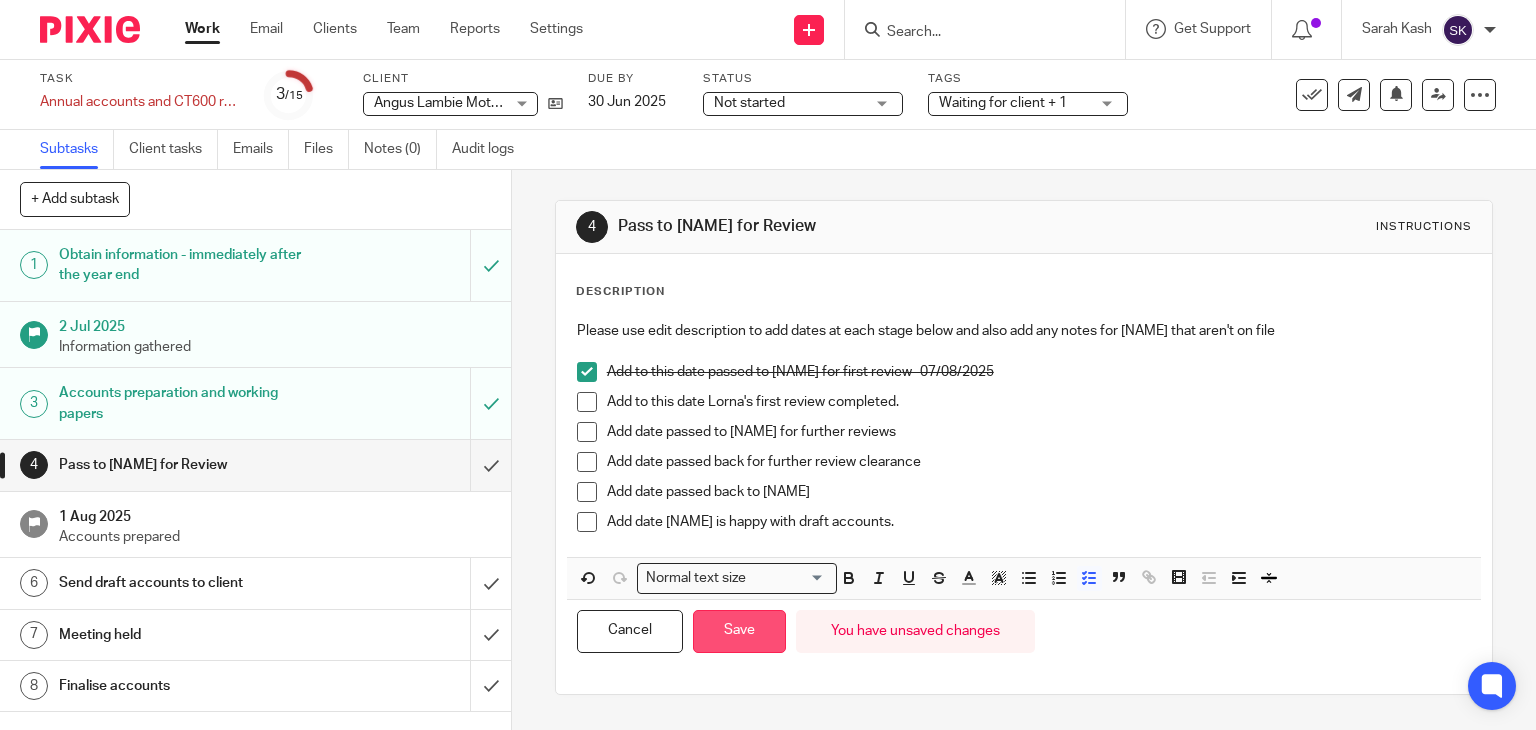 click on "Save" at bounding box center [739, 631] 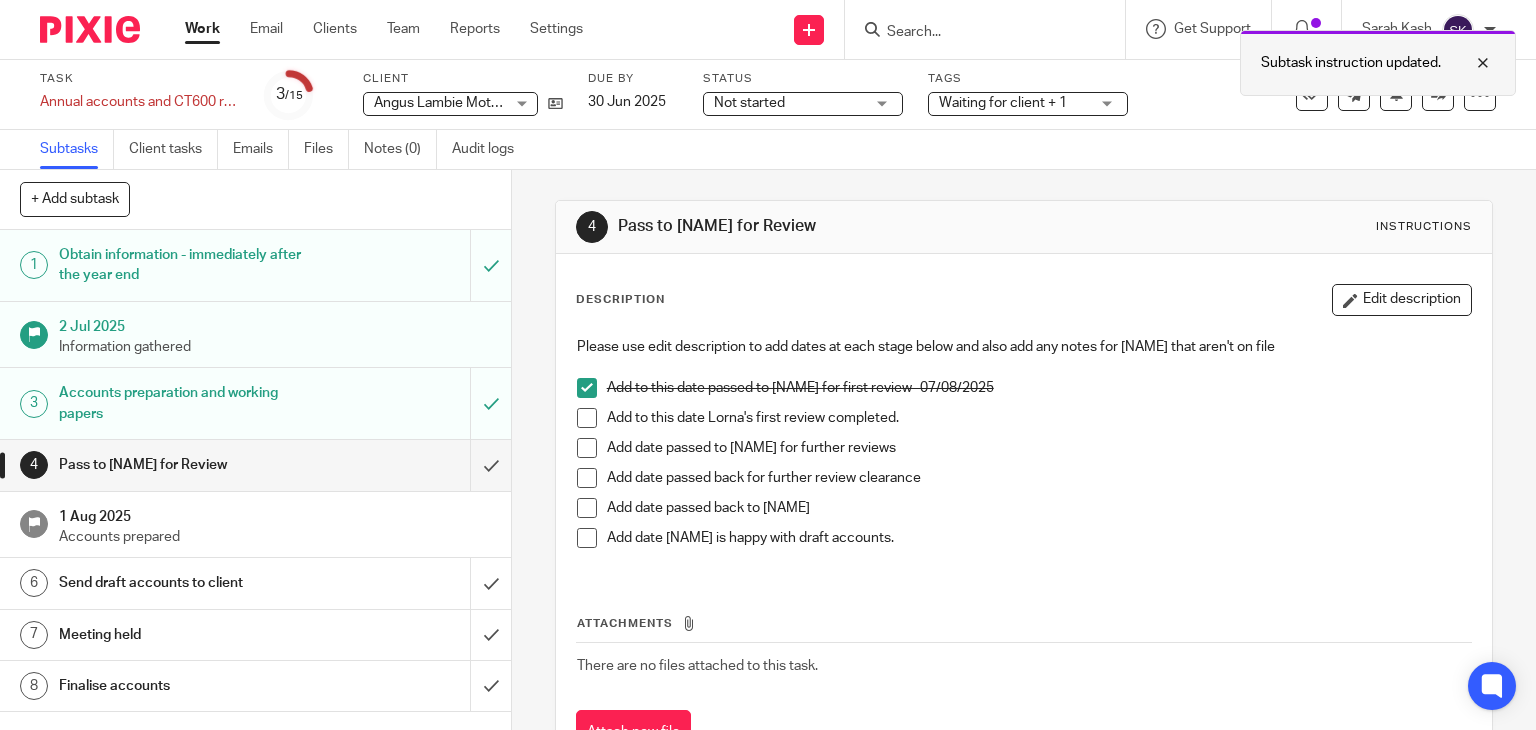 click at bounding box center (1468, 63) 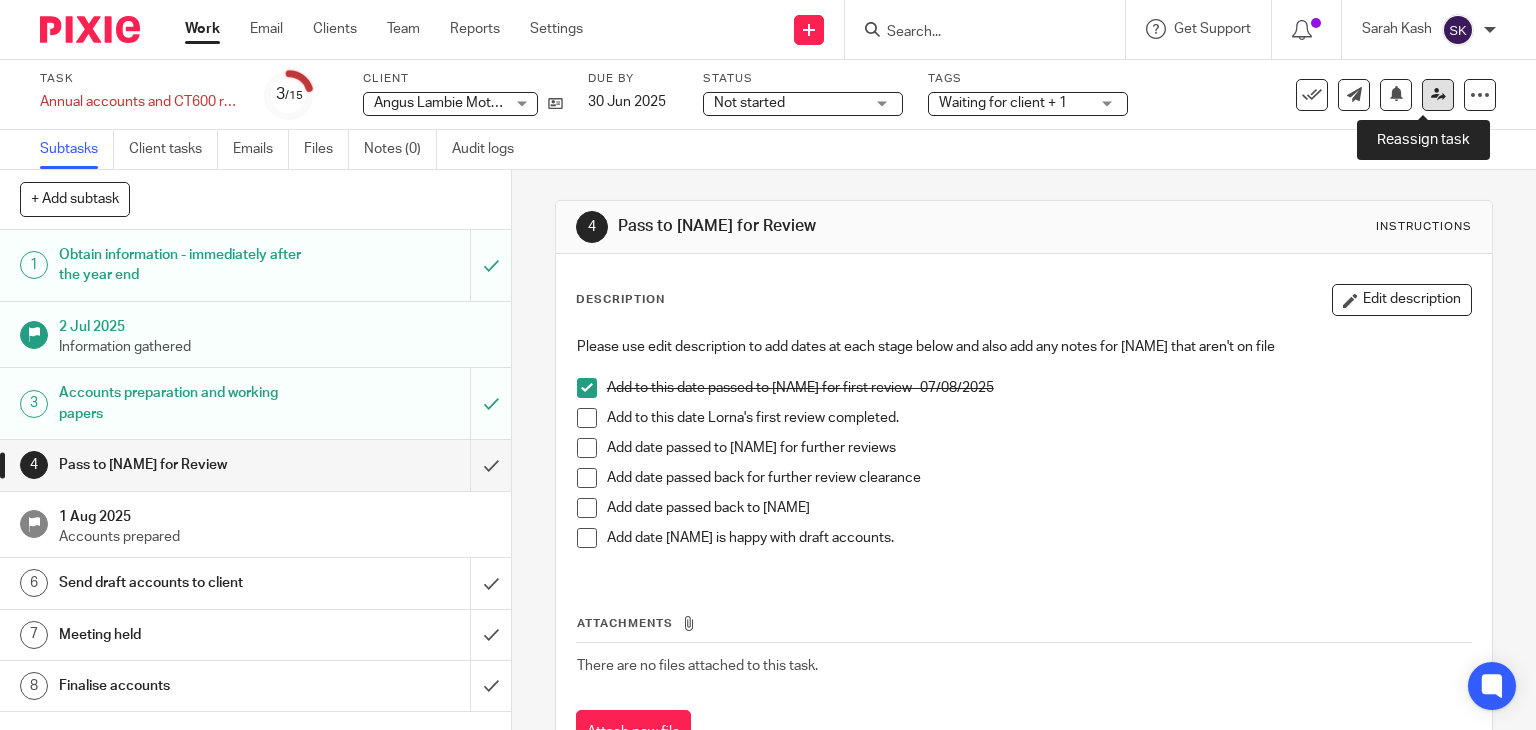 click at bounding box center [1438, 94] 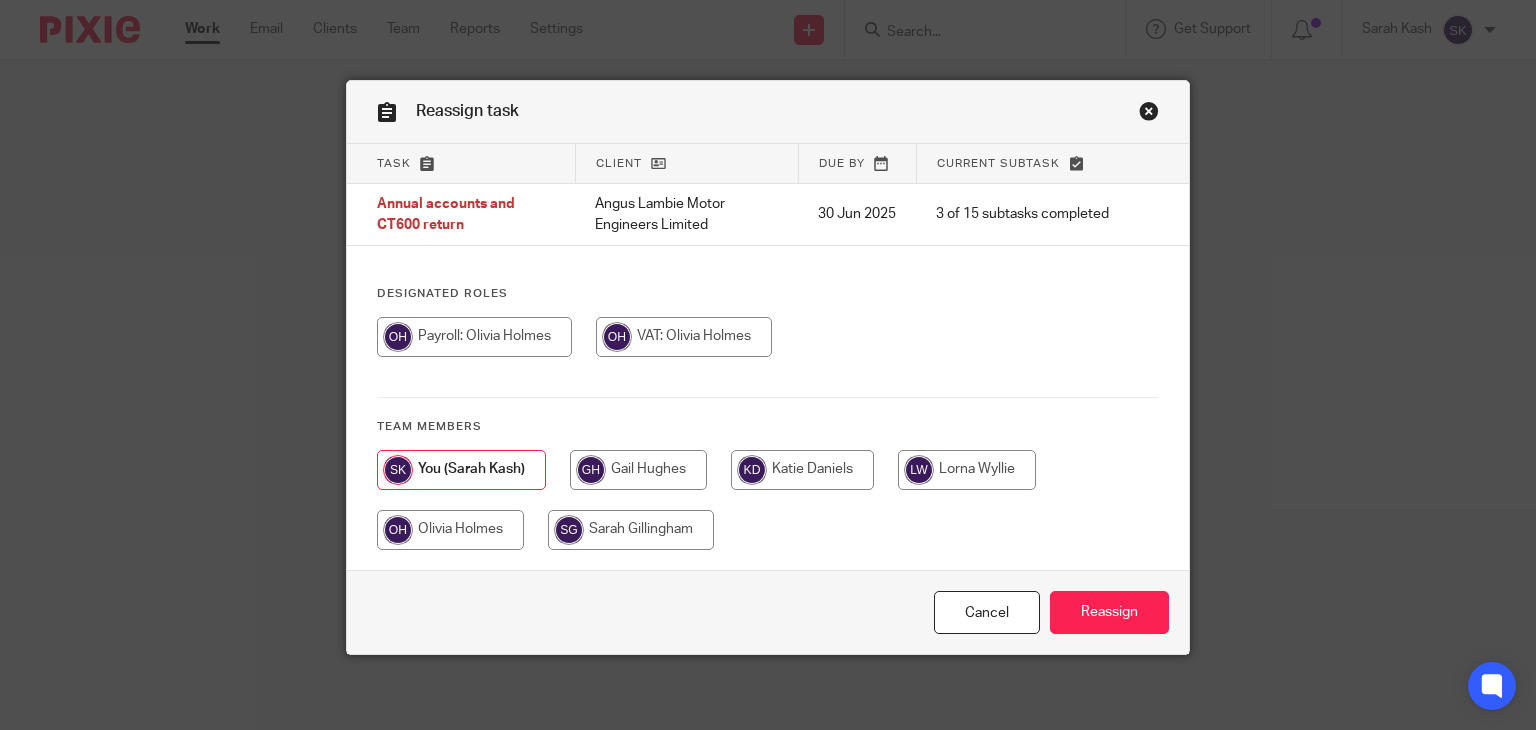 scroll, scrollTop: 0, scrollLeft: 0, axis: both 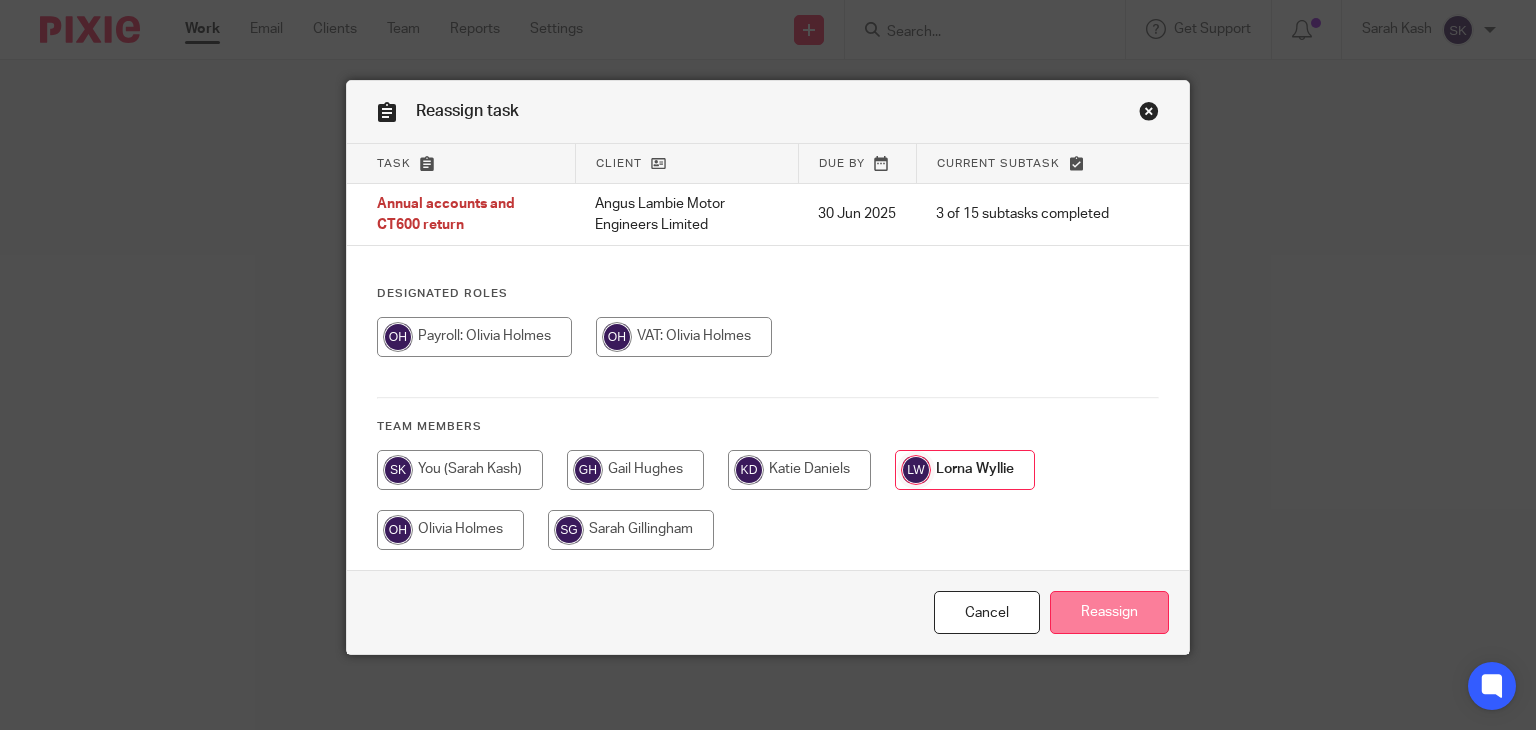 click on "Reassign" at bounding box center [1109, 612] 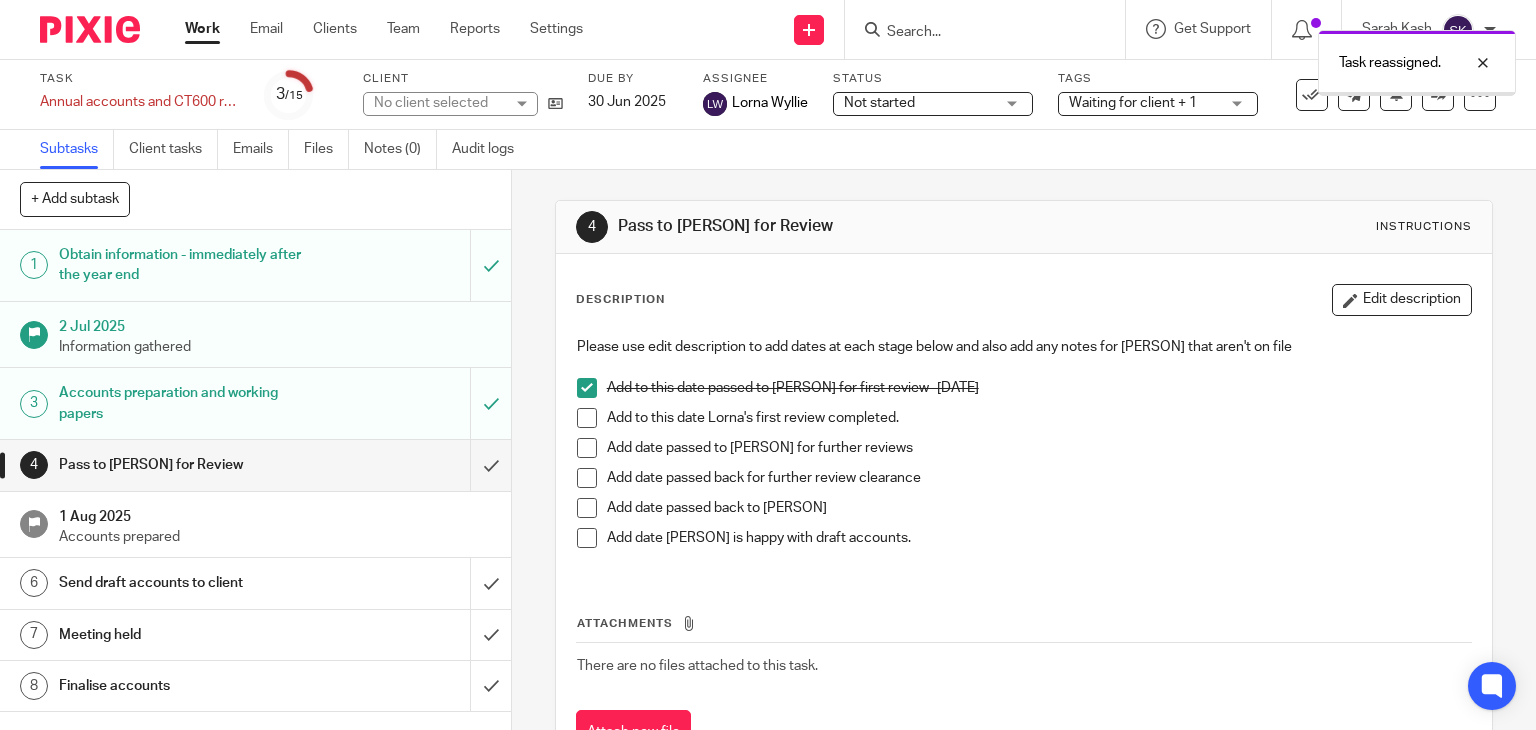 scroll, scrollTop: 0, scrollLeft: 0, axis: both 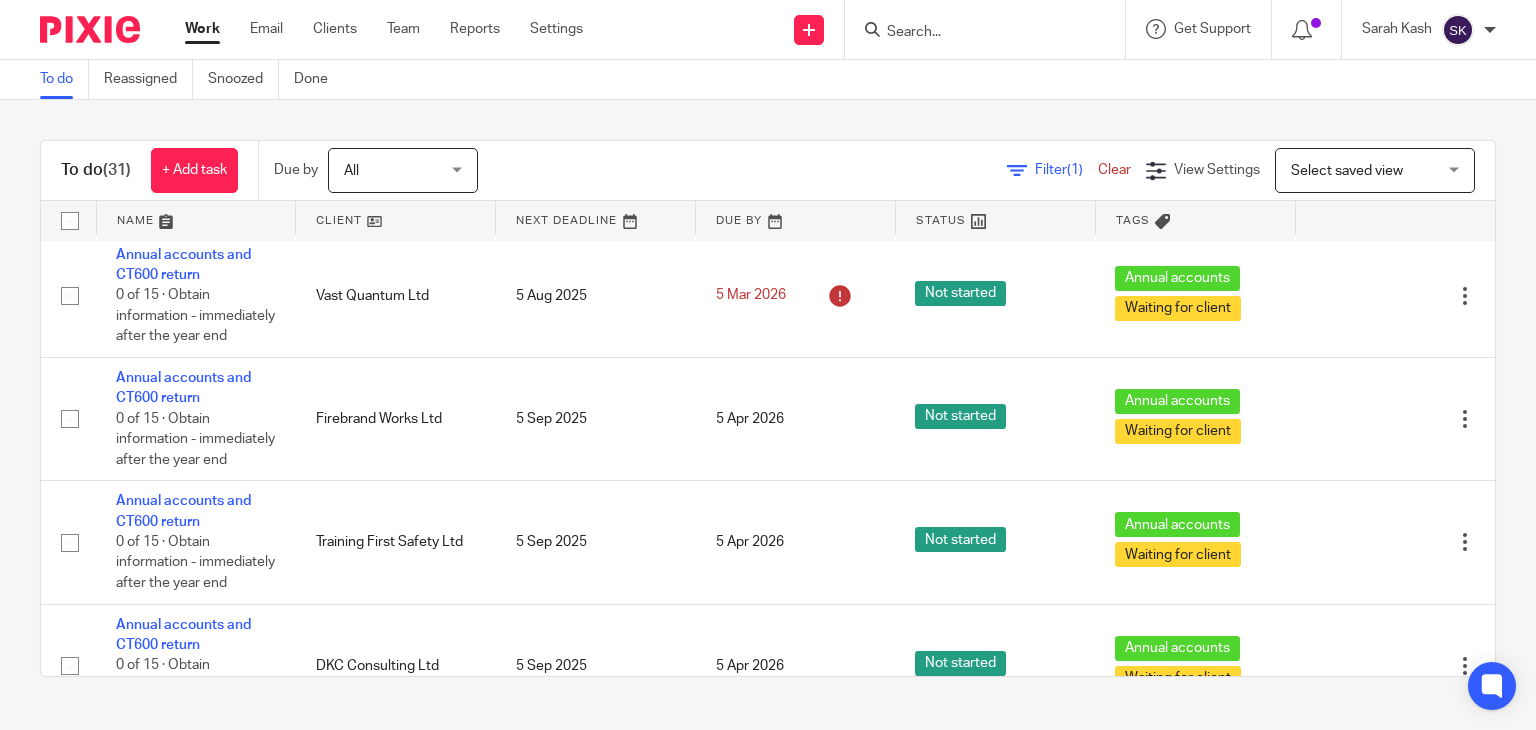 click at bounding box center [1465, 172] 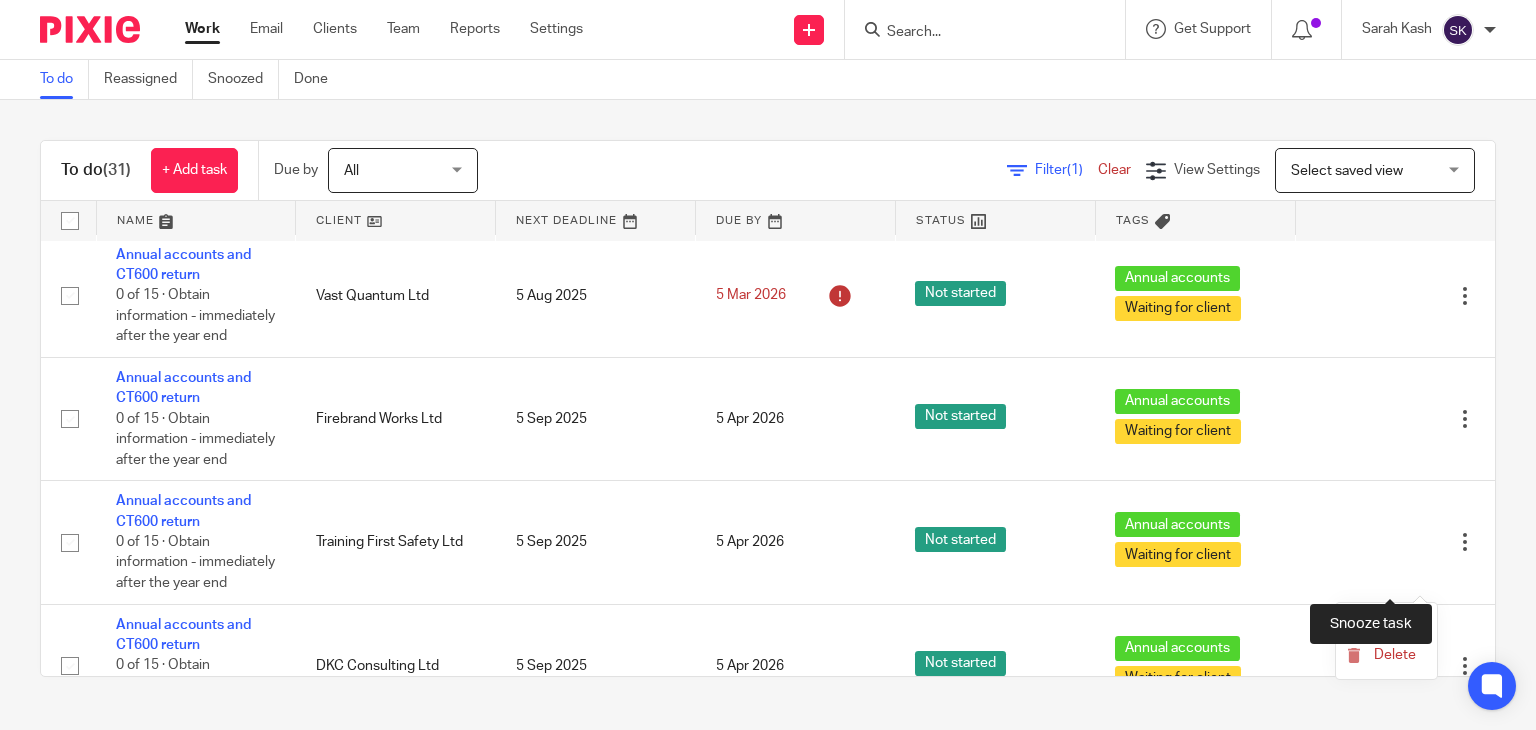 click at bounding box center (1430, 173) 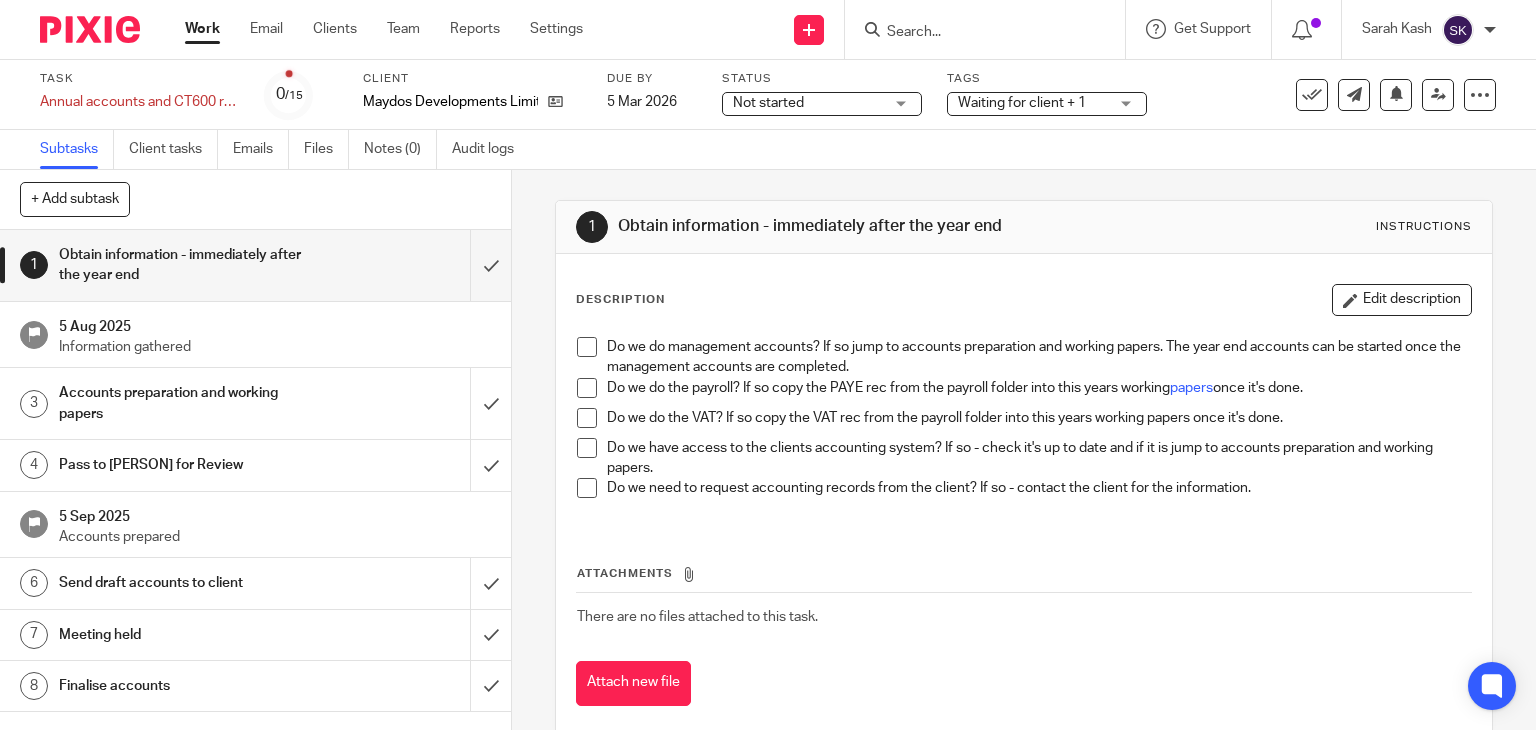 scroll, scrollTop: 0, scrollLeft: 0, axis: both 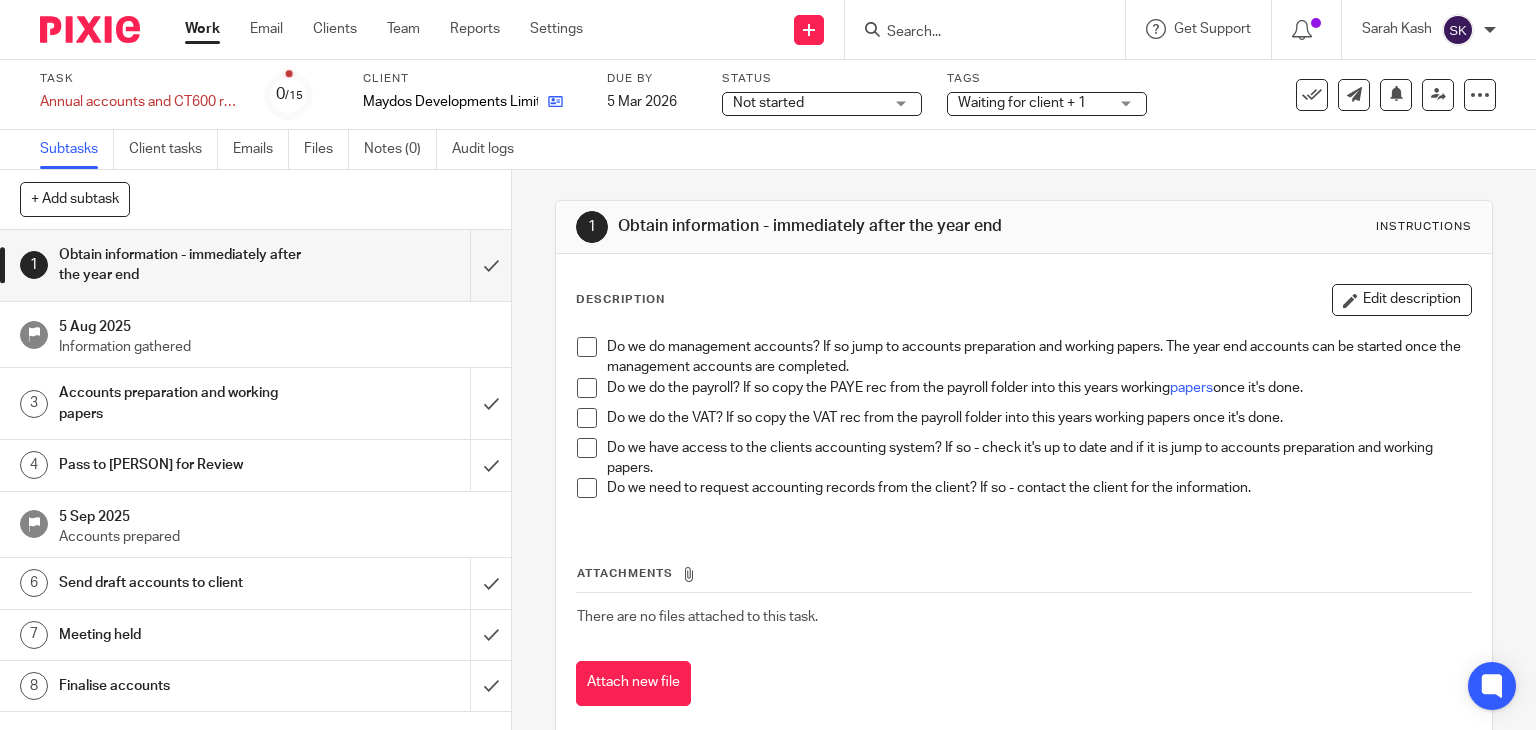 click at bounding box center [550, 102] 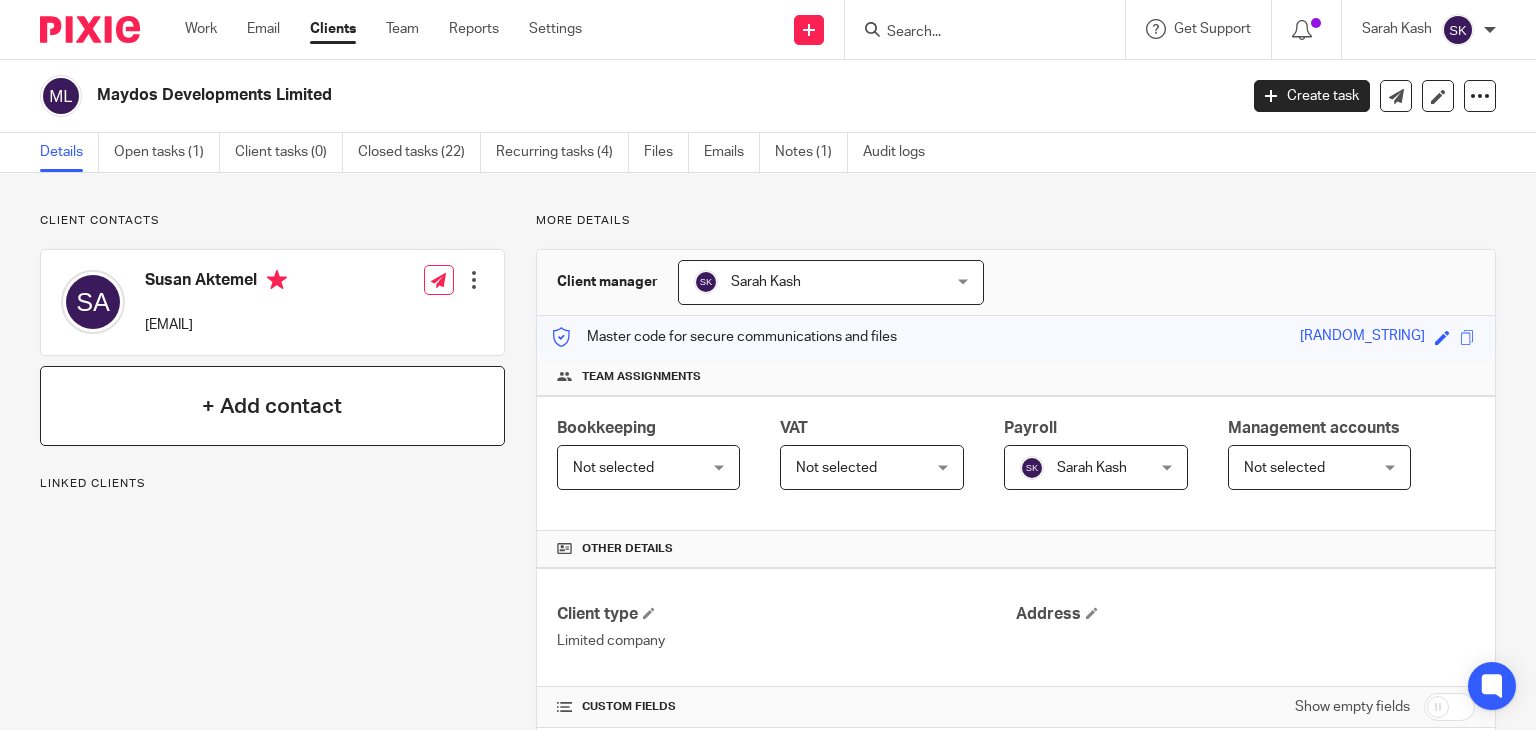scroll, scrollTop: 0, scrollLeft: 0, axis: both 